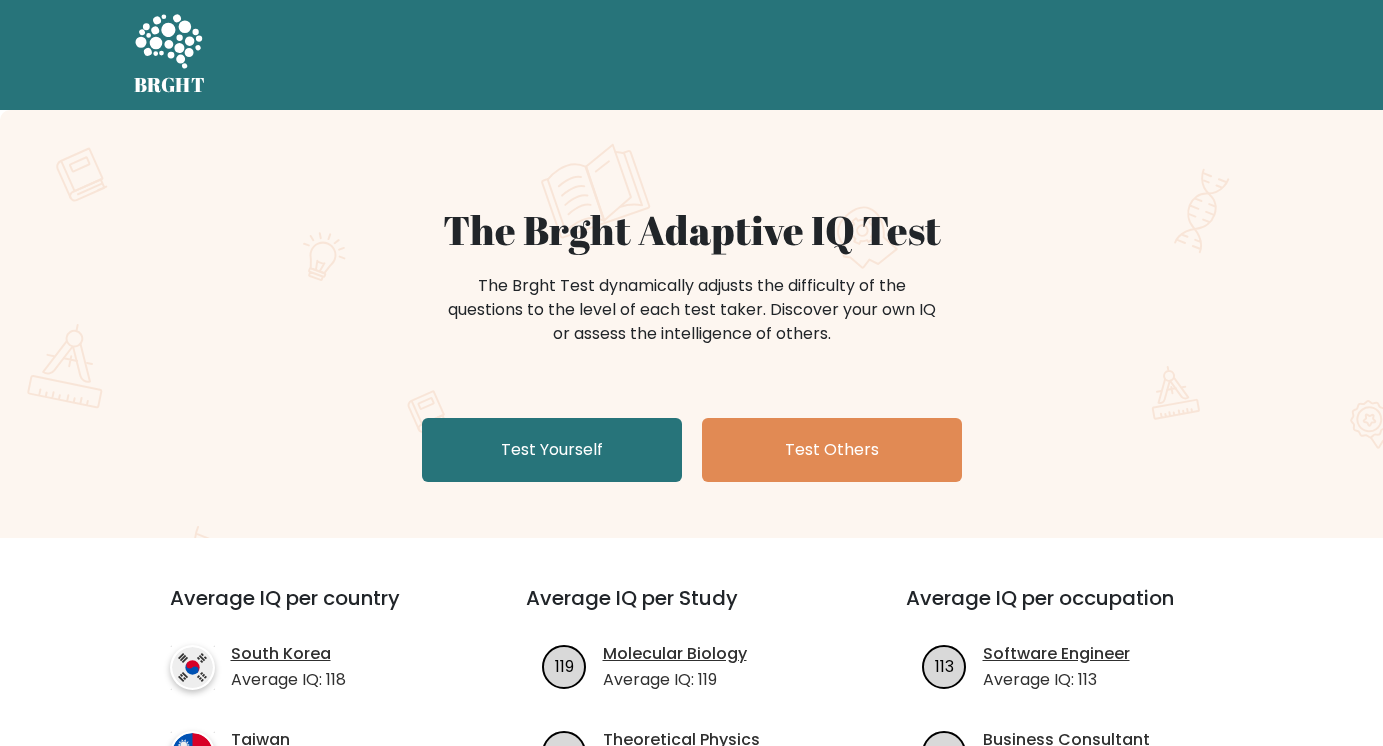 scroll, scrollTop: 0, scrollLeft: 0, axis: both 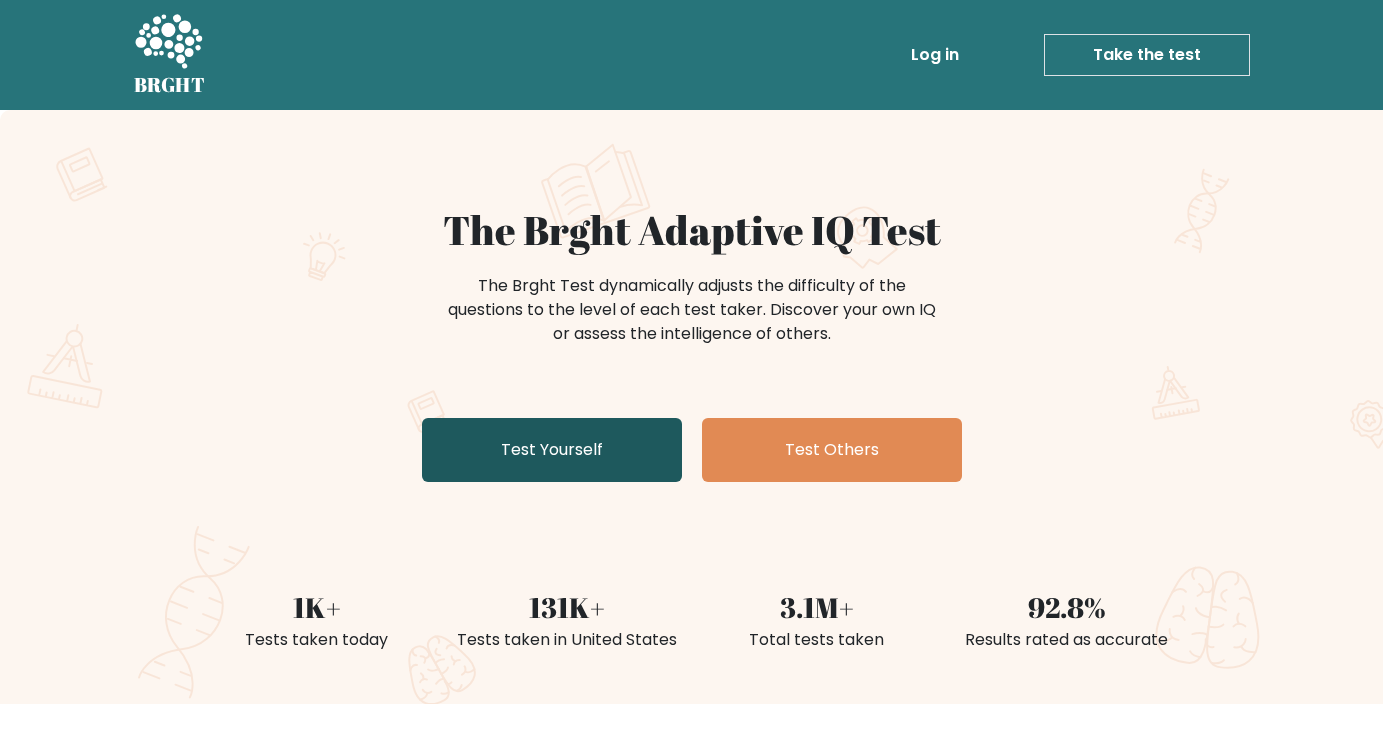 click on "Test Yourself" at bounding box center [552, 450] 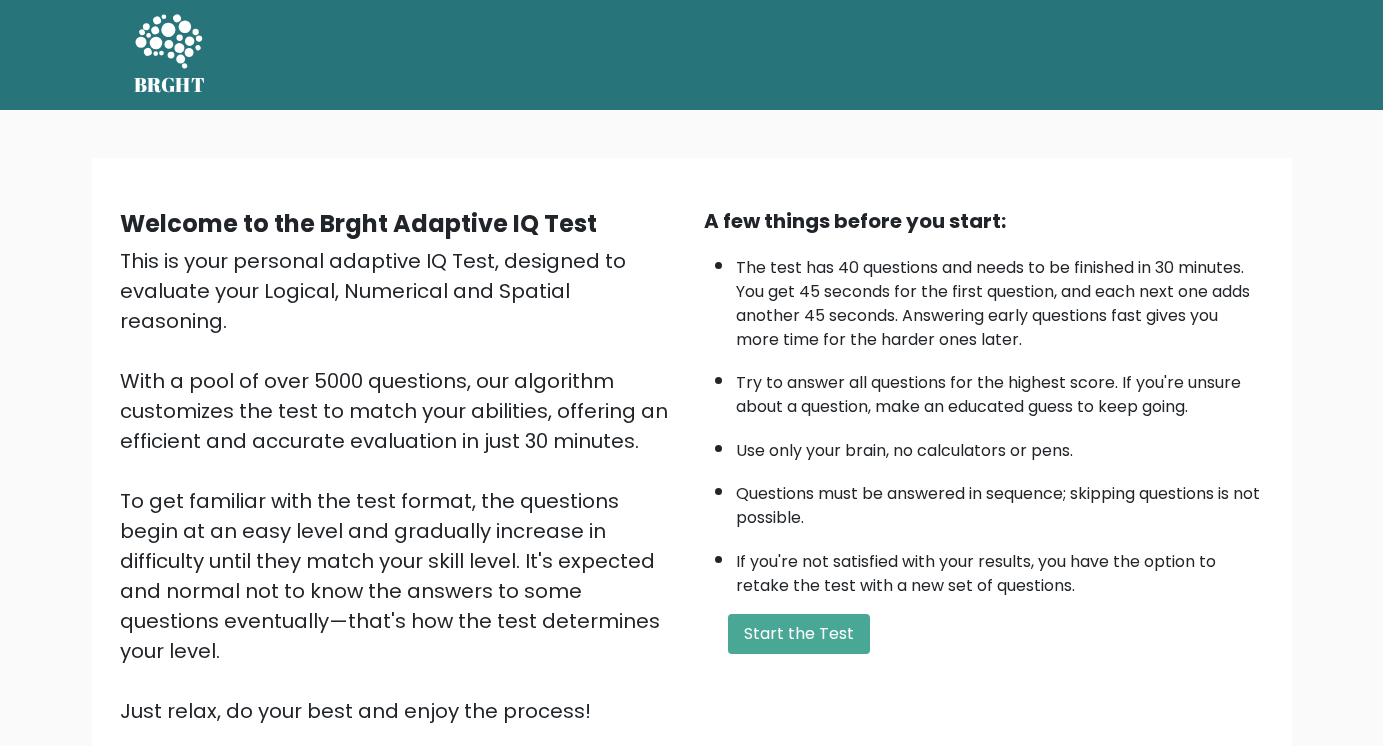 scroll, scrollTop: 0, scrollLeft: 0, axis: both 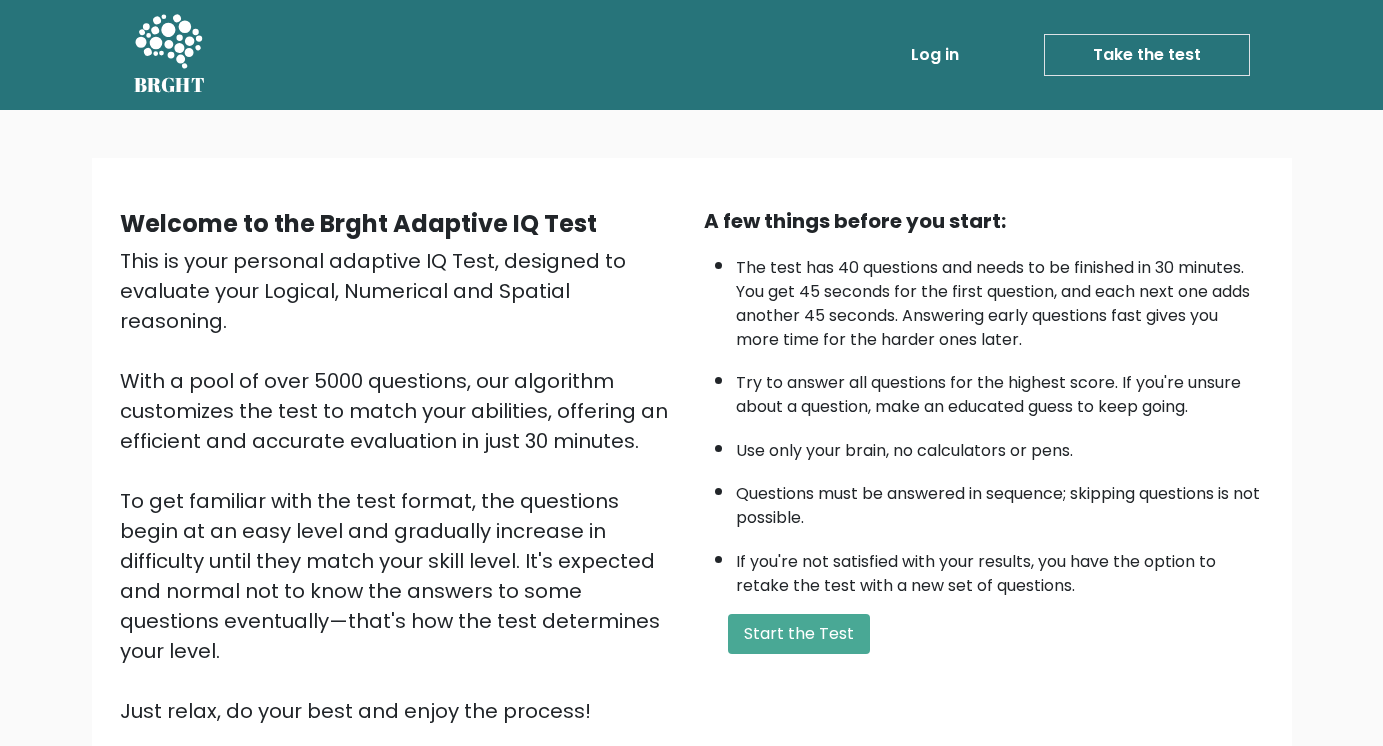 click on "A few things before you start:
The test has 40 questions and needs to be finished in 30 minutes. You get 45 seconds for the first question, and each next one adds another 45 seconds. Answering early questions fast gives you more time for the harder ones later.
Try to answer all questions for the highest score. If you're unsure about a question, make an educated guess to keep going.
Use only your brain, no calculators or pens.
Questions must be answered in sequence; skipping questions is not possible.
If you're not satisfied with your results, you have the option to retake the test with a new set of questions.
Start the Test" at bounding box center (984, 466) 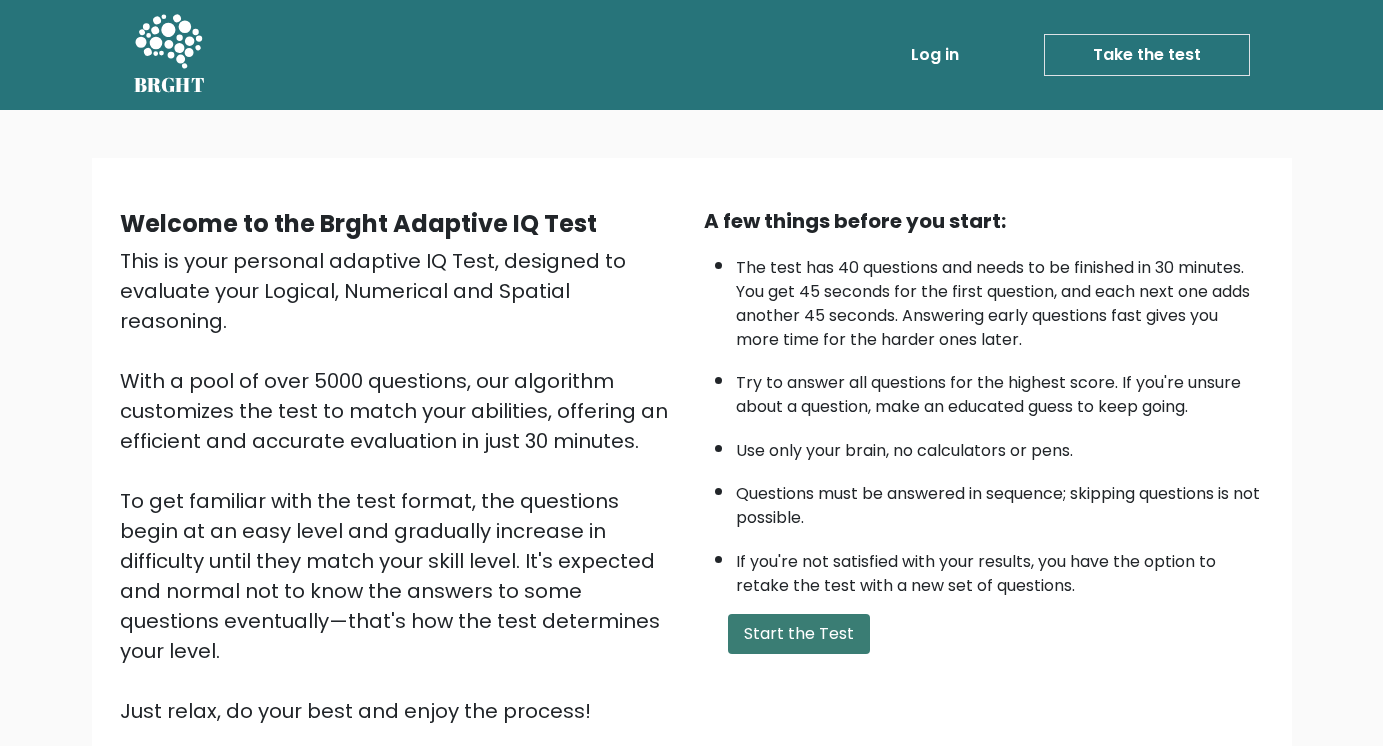 click on "Start the Test" at bounding box center [799, 634] 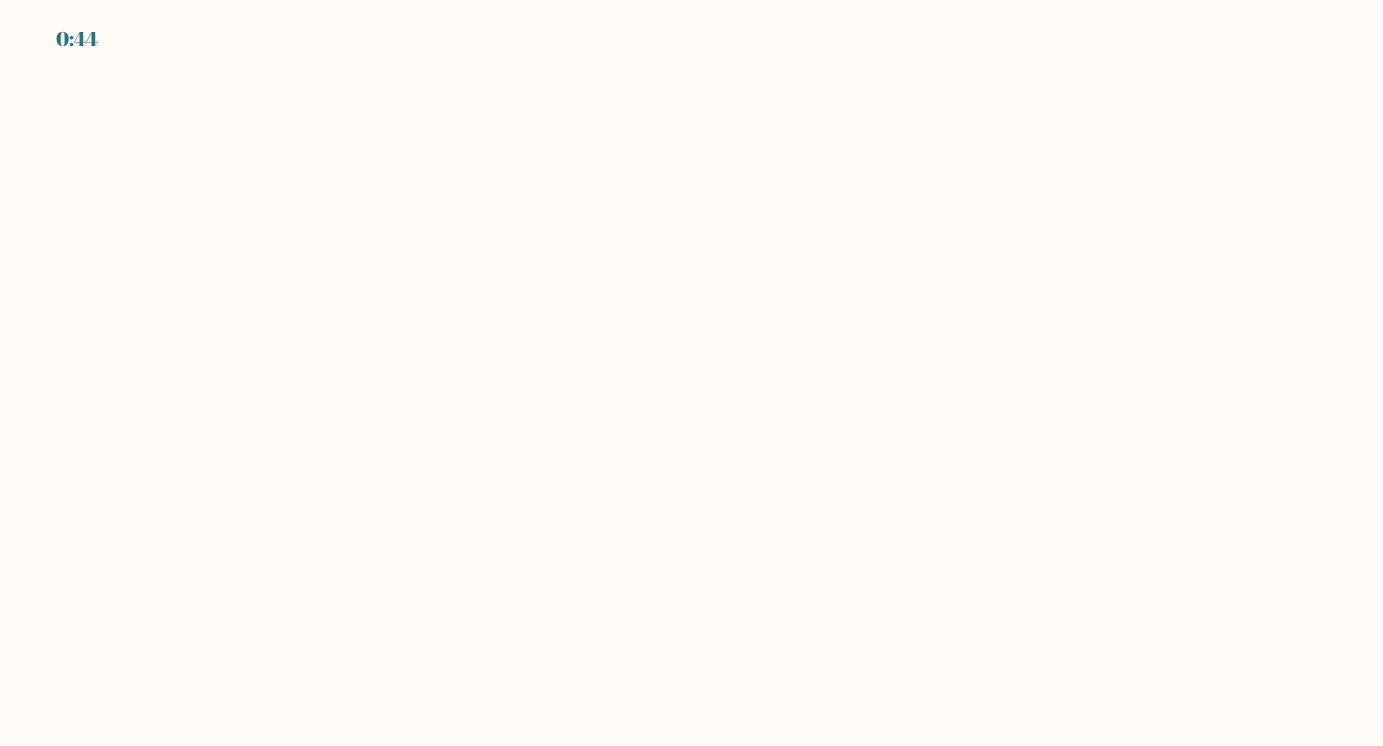scroll, scrollTop: 0, scrollLeft: 0, axis: both 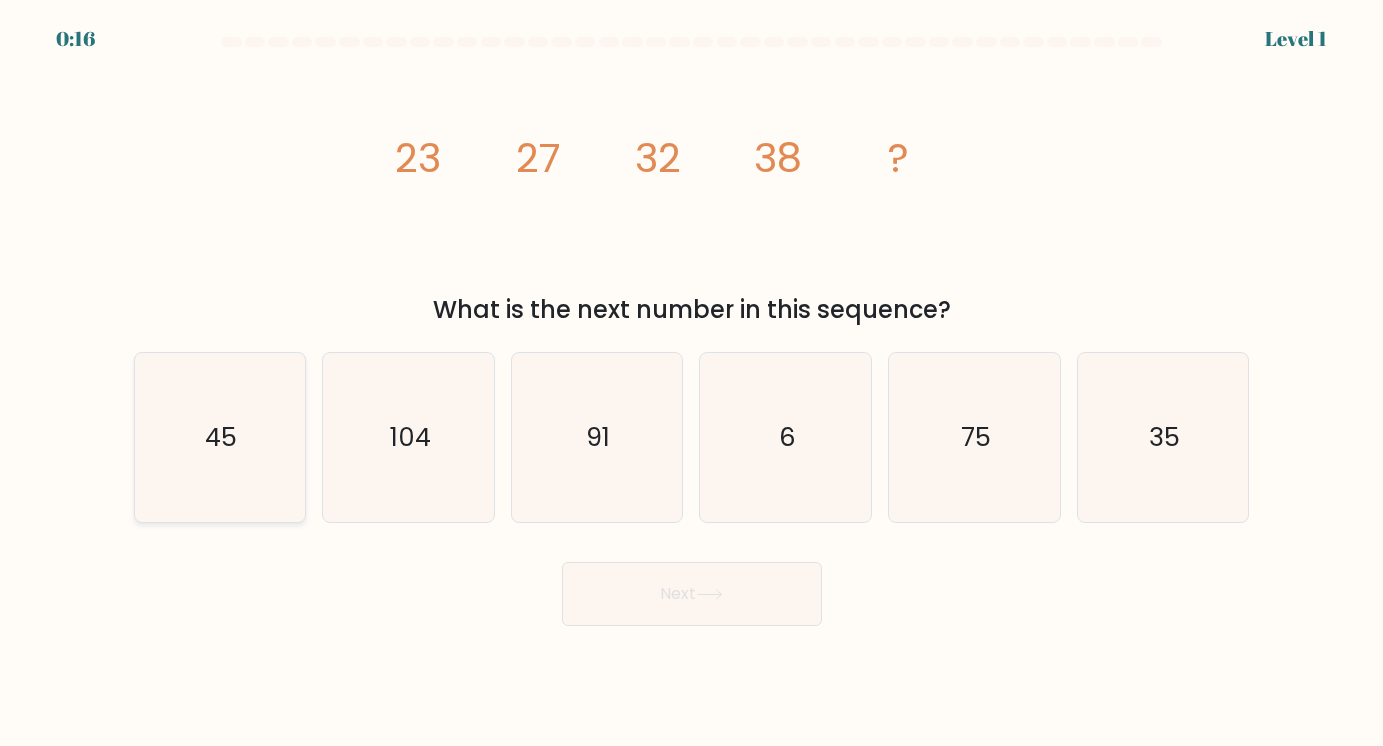 click on "45" at bounding box center [219, 437] 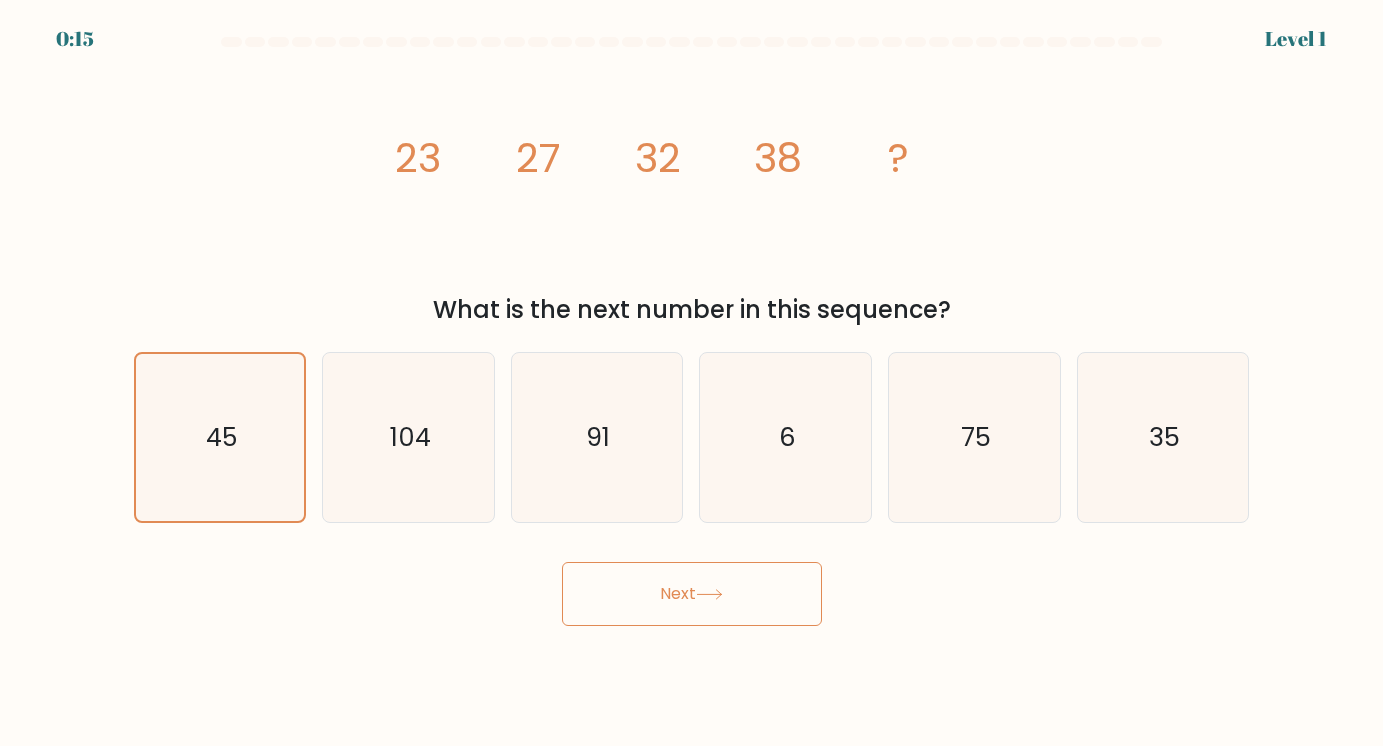 click on "Next" at bounding box center [692, 594] 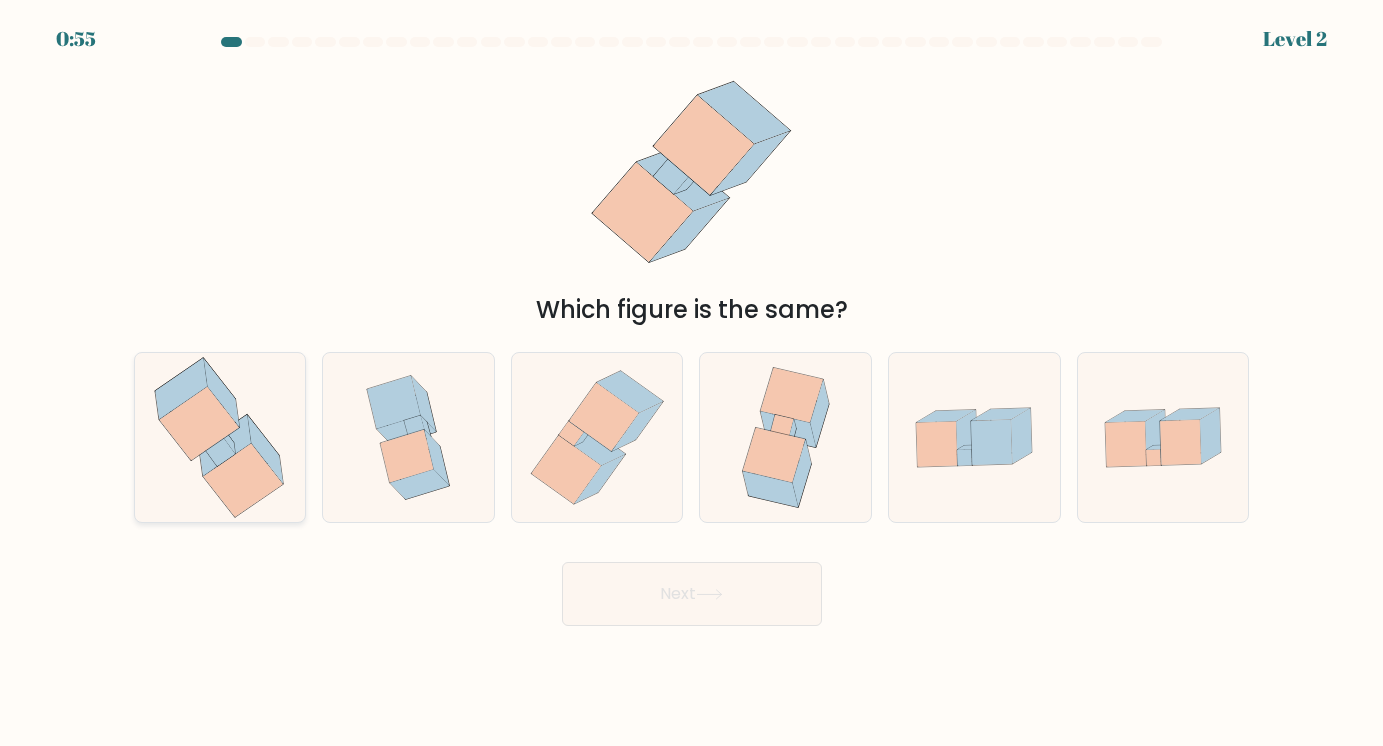 click at bounding box center [244, 481] 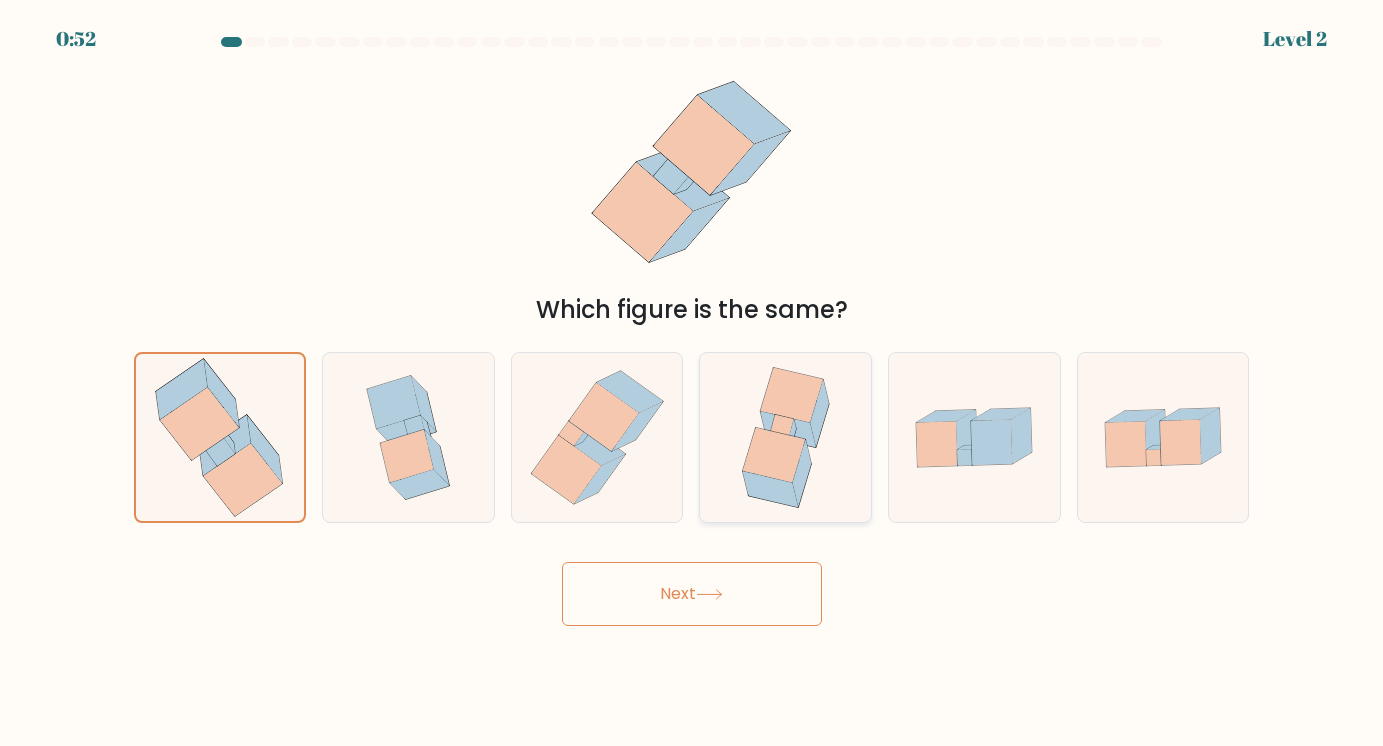 click at bounding box center [770, 490] 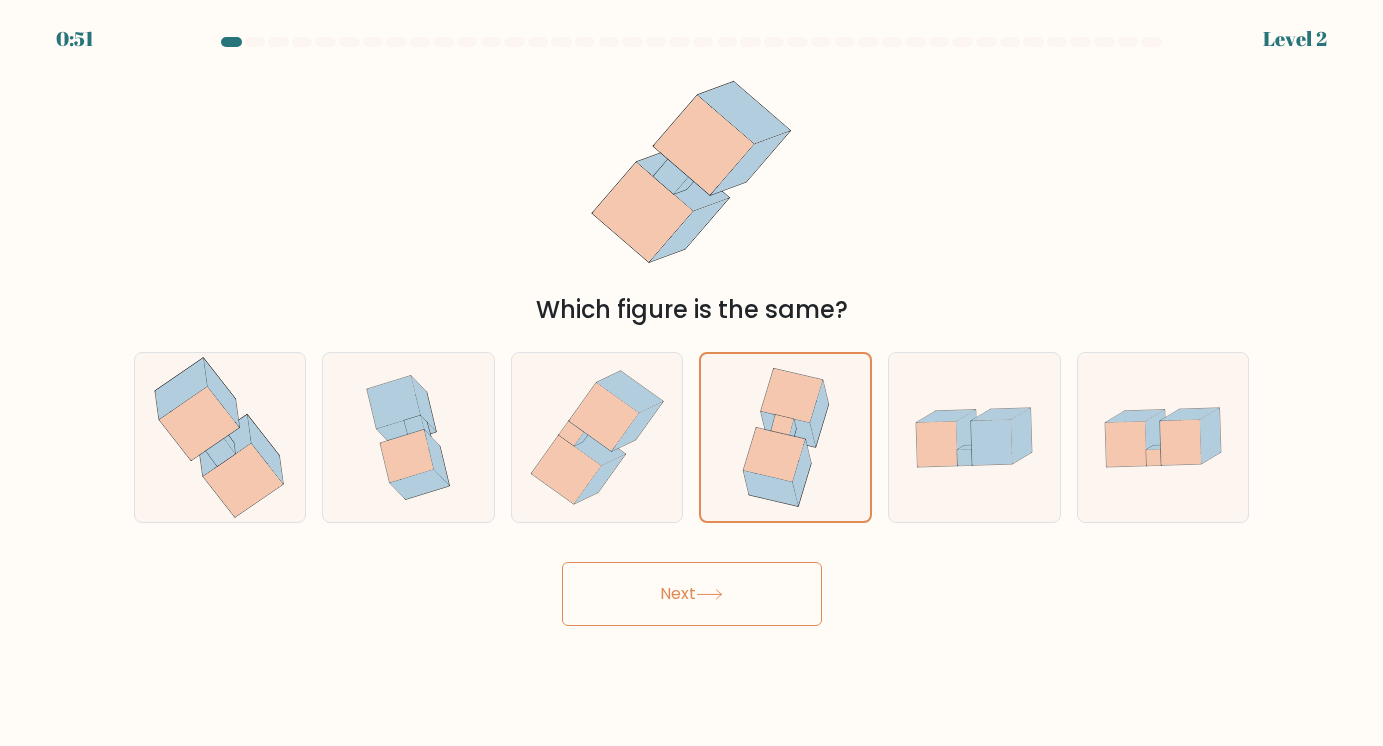 click on "Next" at bounding box center (692, 594) 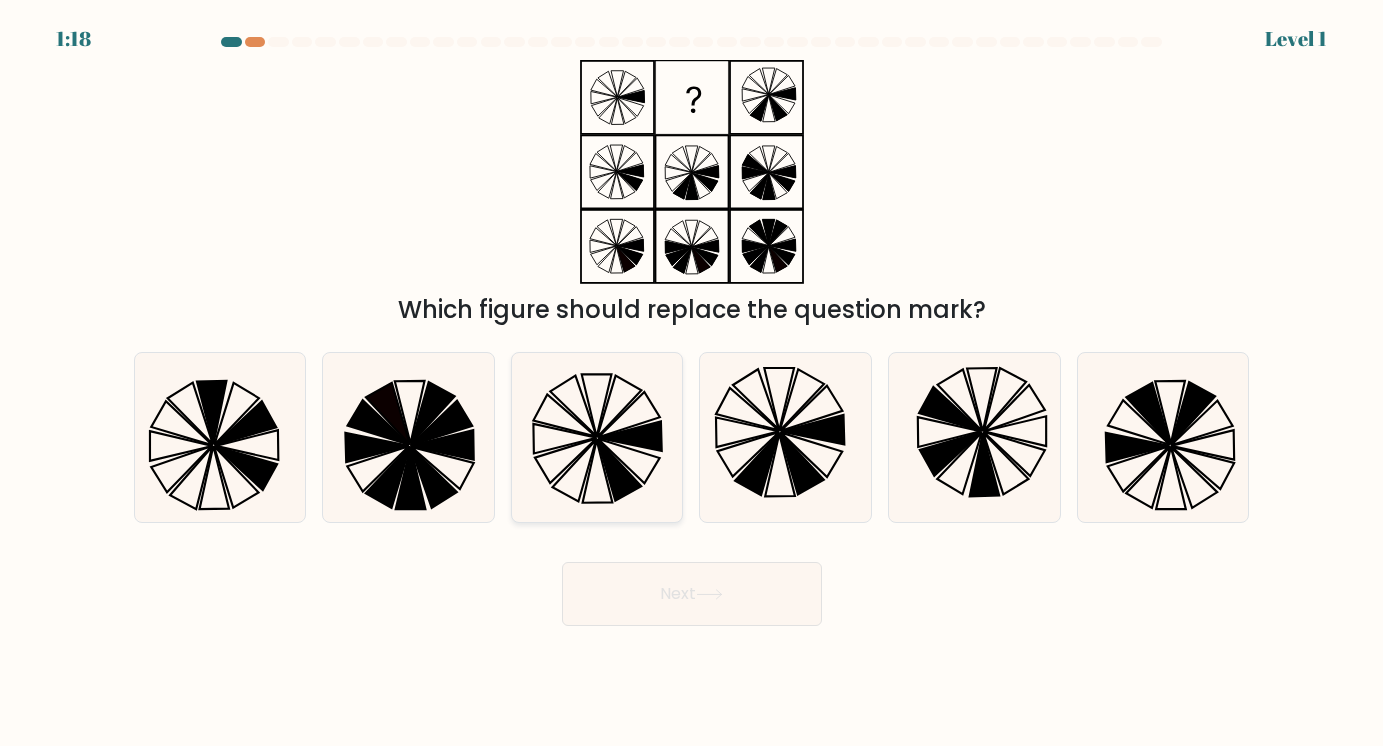 click at bounding box center [630, 414] 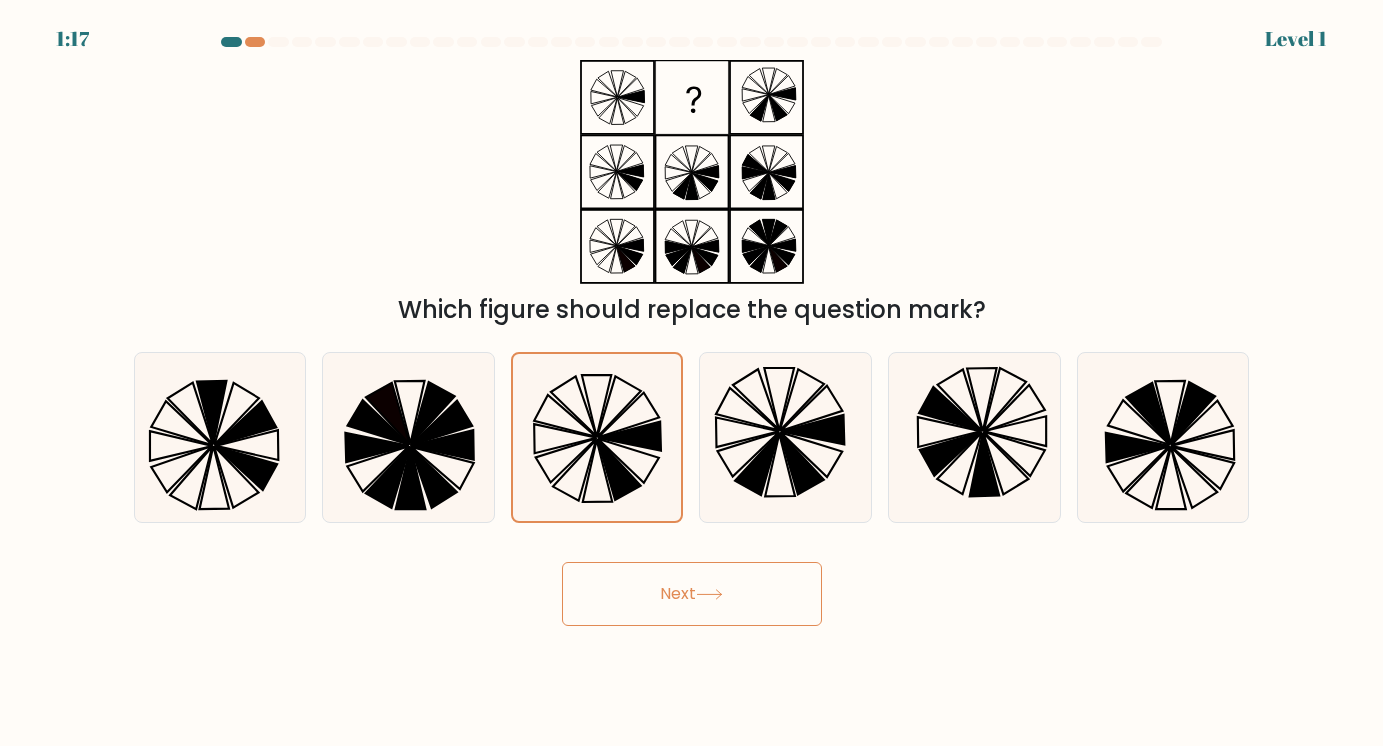 click on "Next" at bounding box center (692, 594) 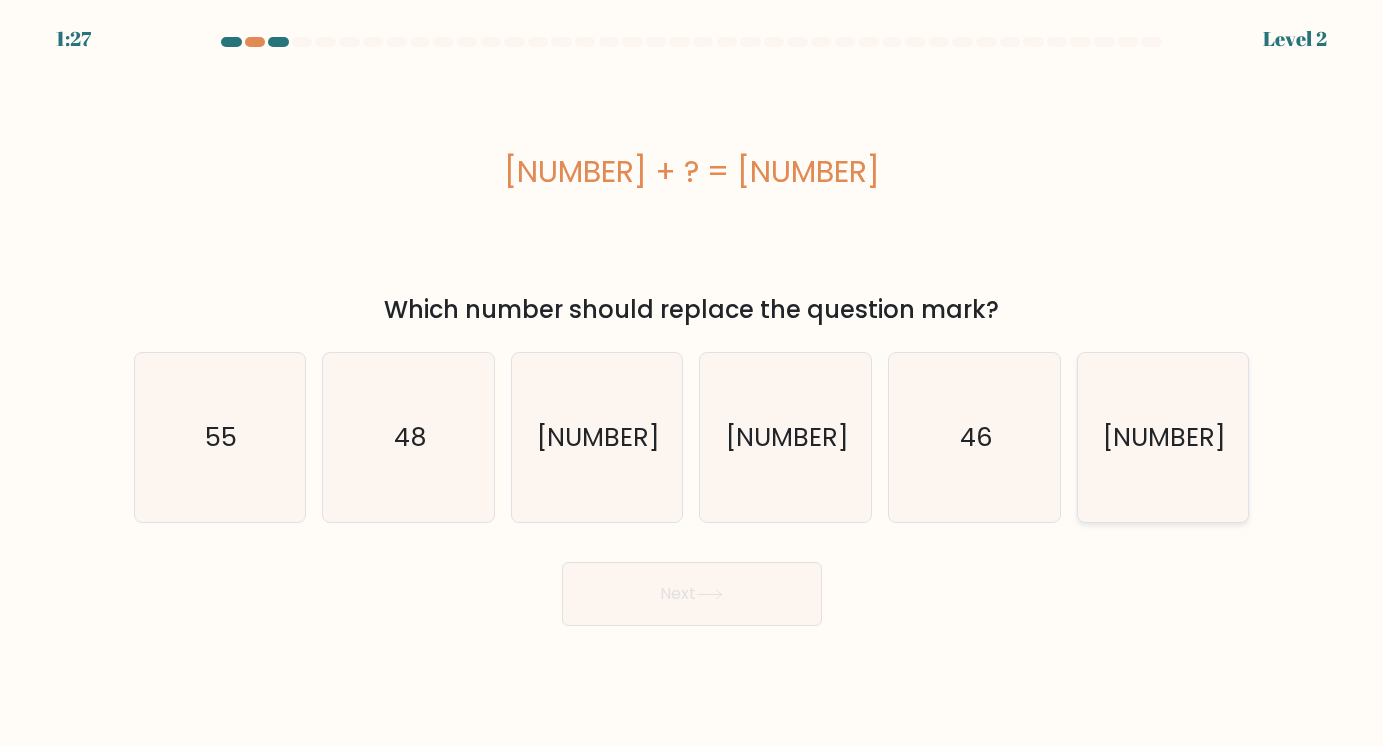 click on "[NUMBER]" at bounding box center [1162, 437] 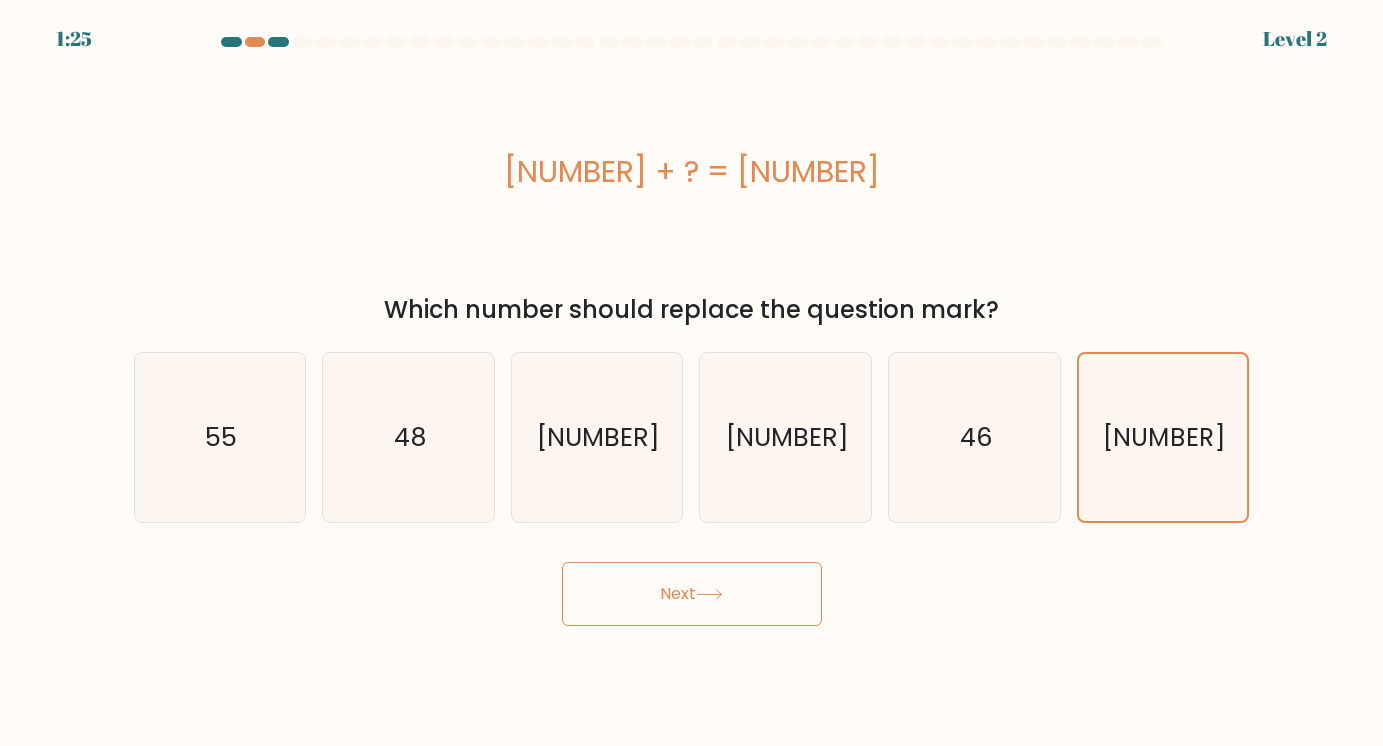 click on "Next" at bounding box center (692, 594) 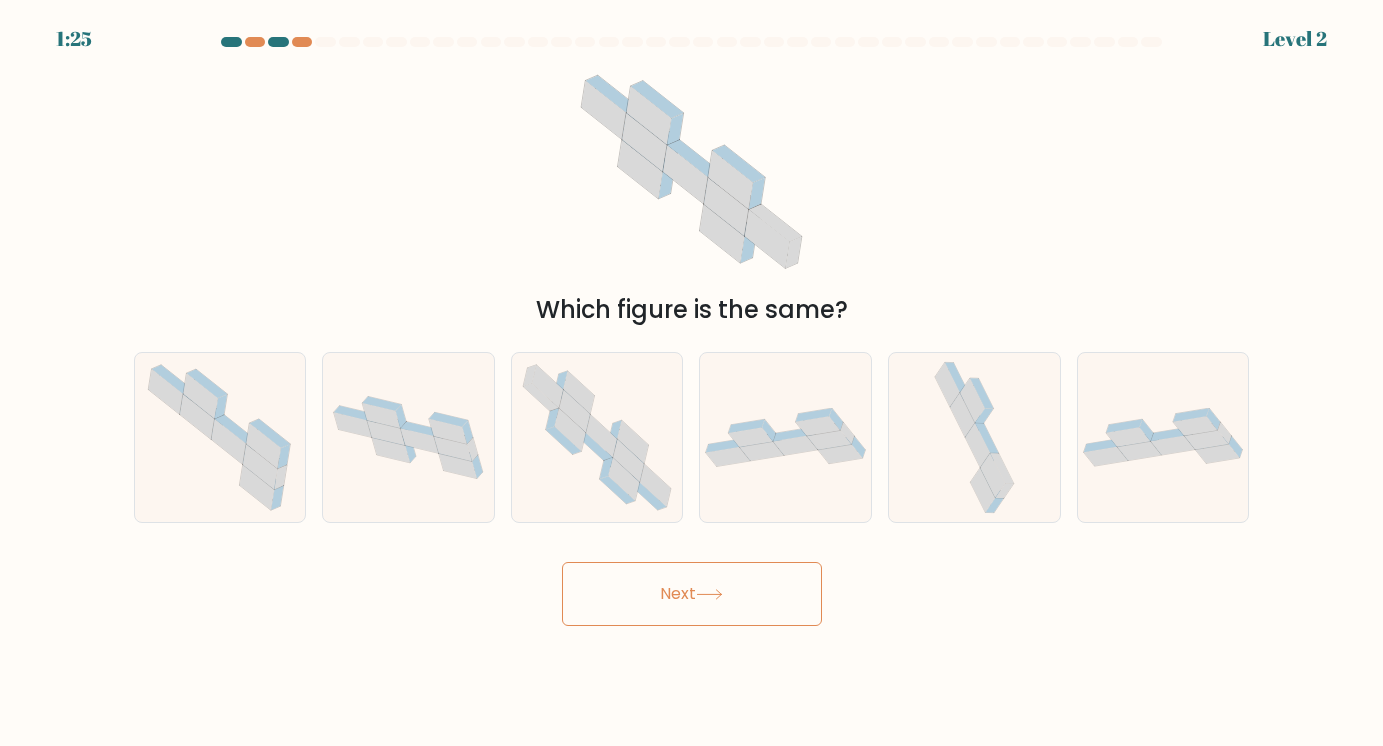 click on "Next" at bounding box center [692, 594] 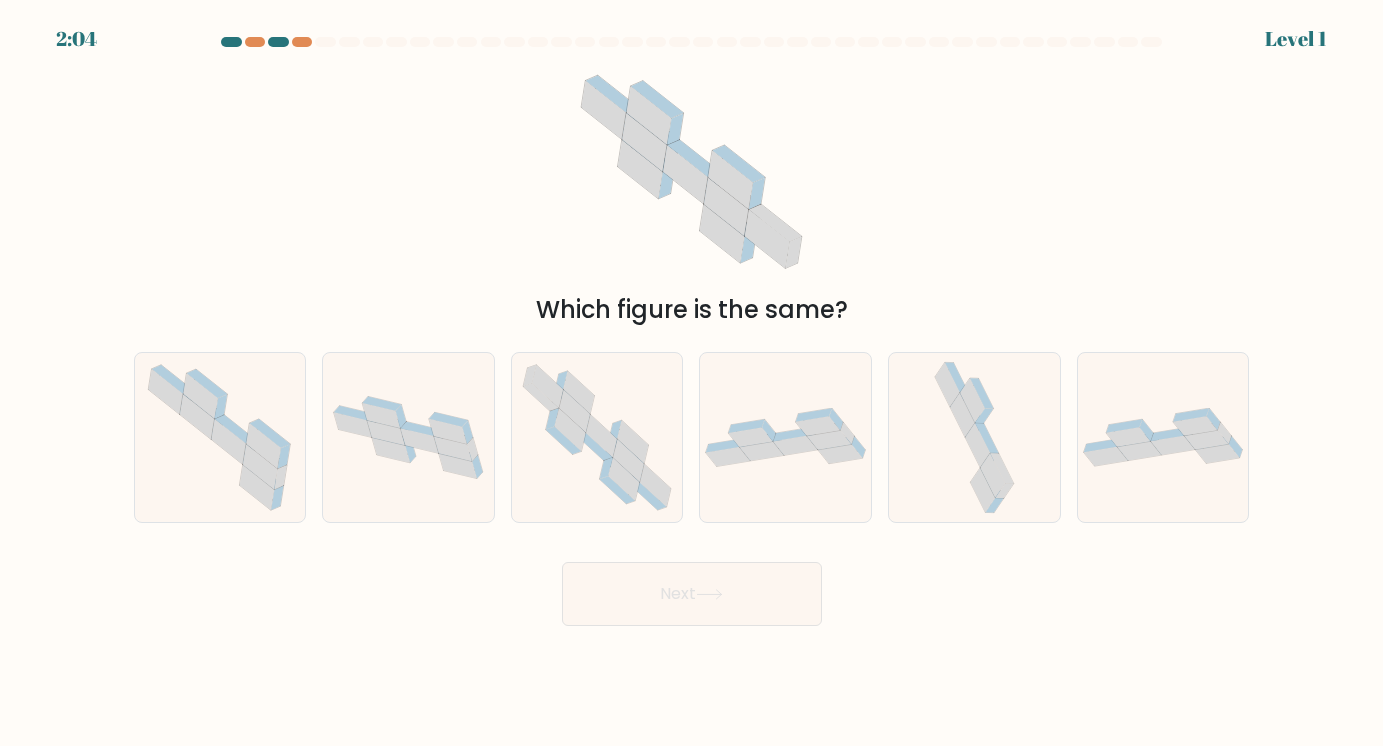 click on "Which figure is the same?" at bounding box center [692, 194] 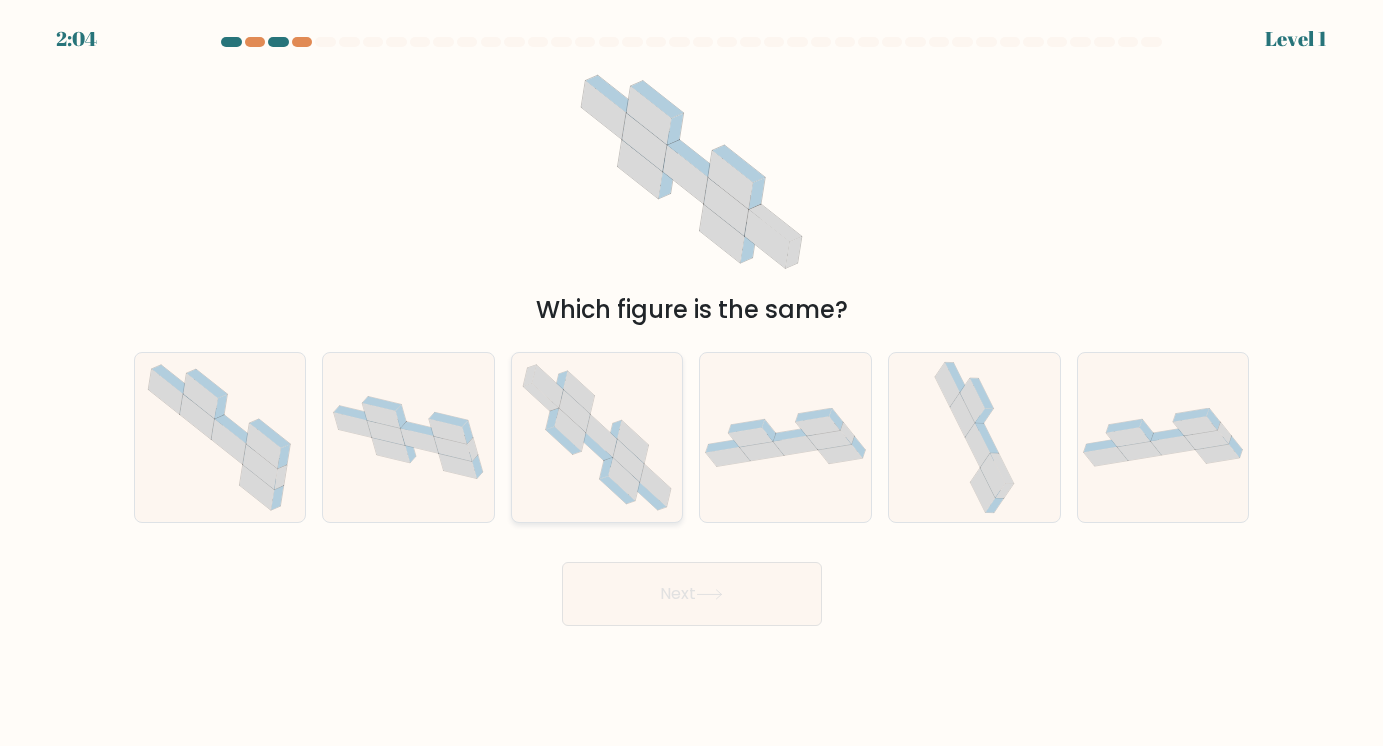 click at bounding box center [597, 438] 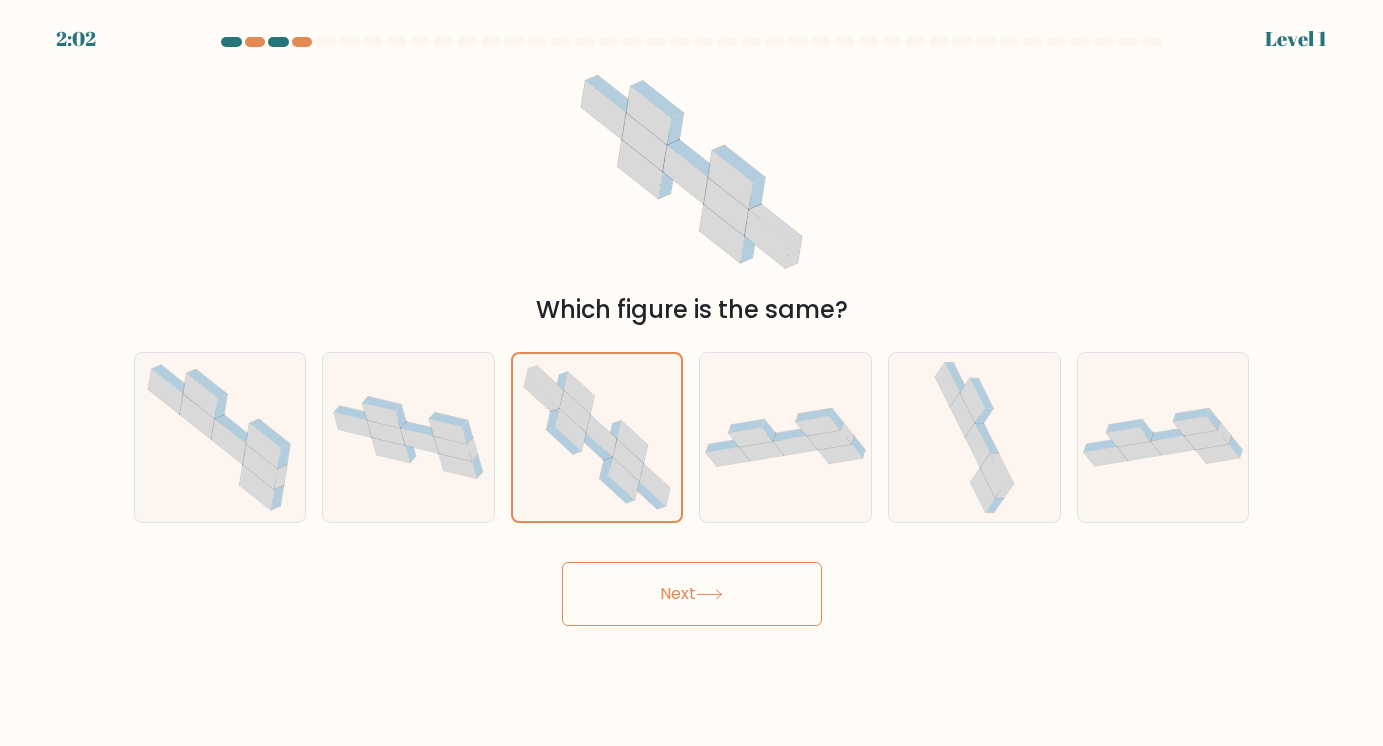 click on "Next" at bounding box center (692, 594) 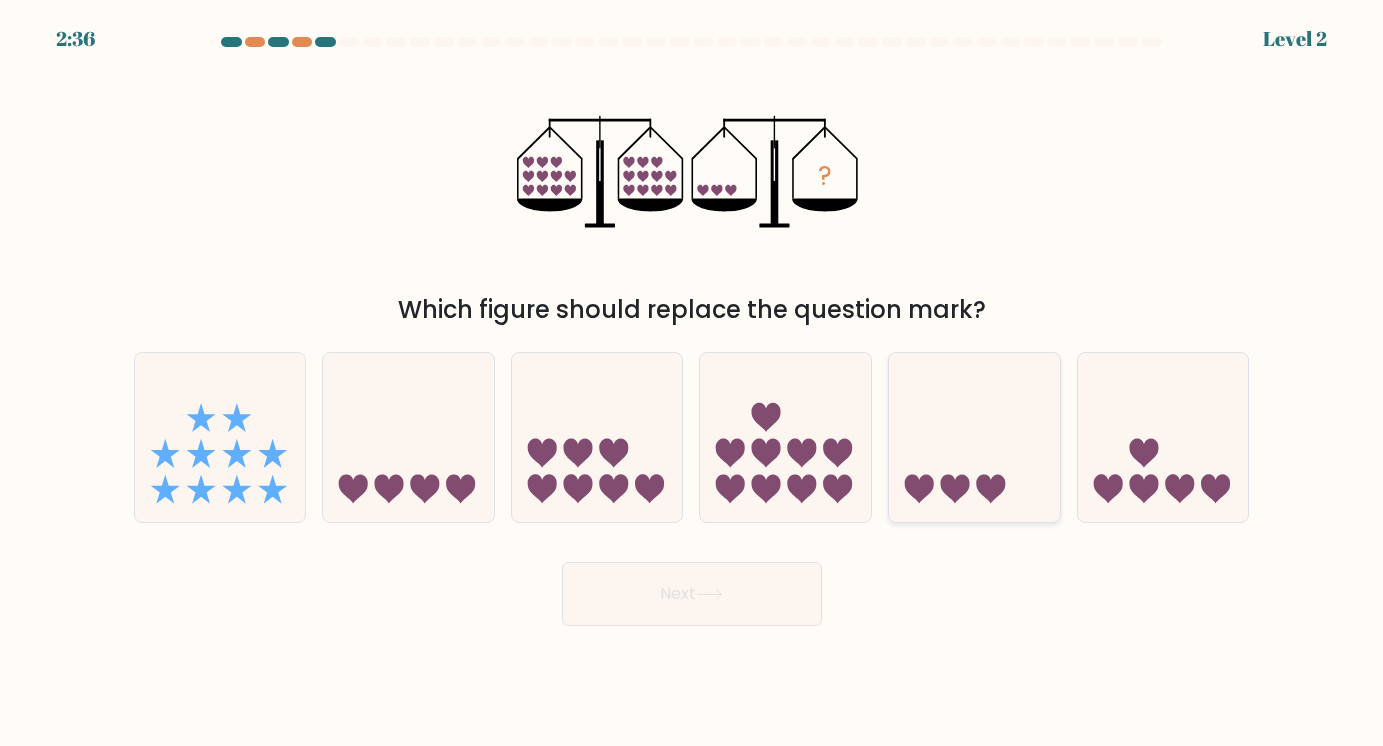 click at bounding box center [974, 437] 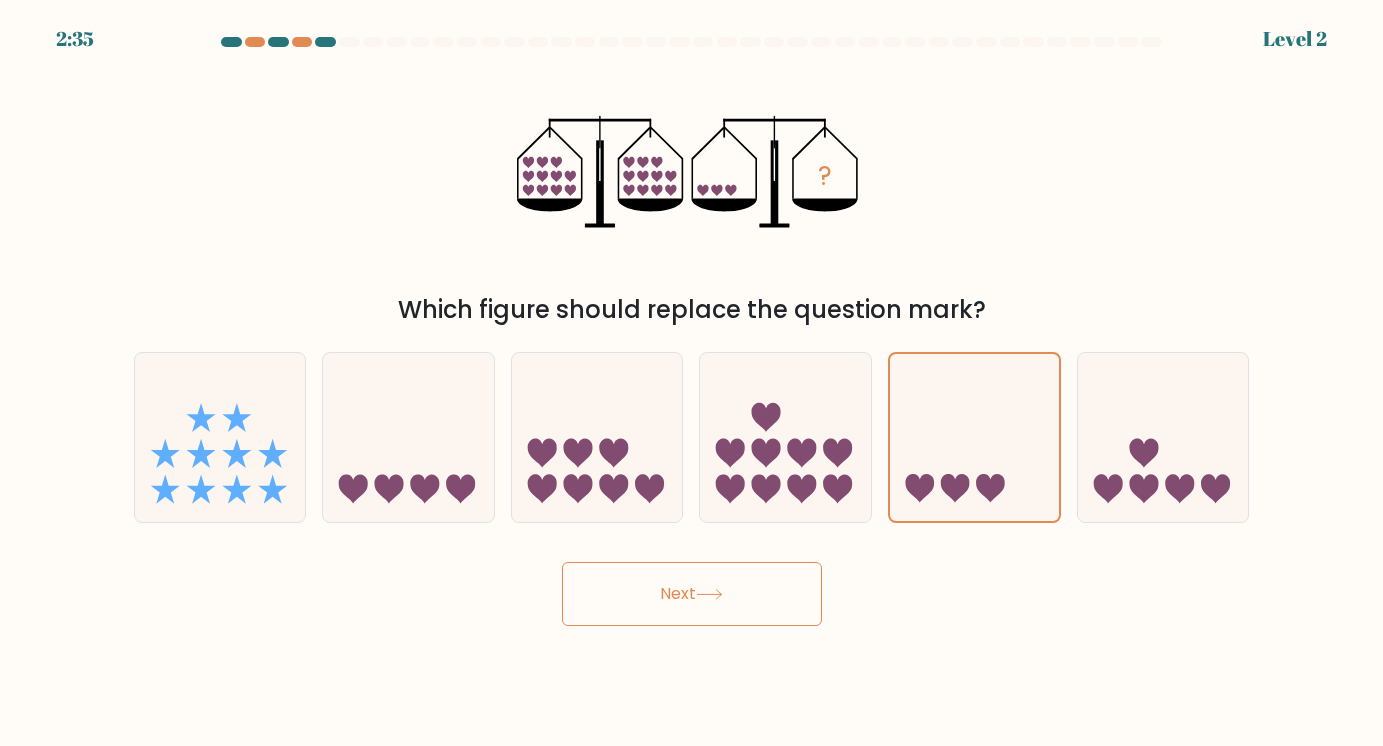 click on "Next" at bounding box center [692, 594] 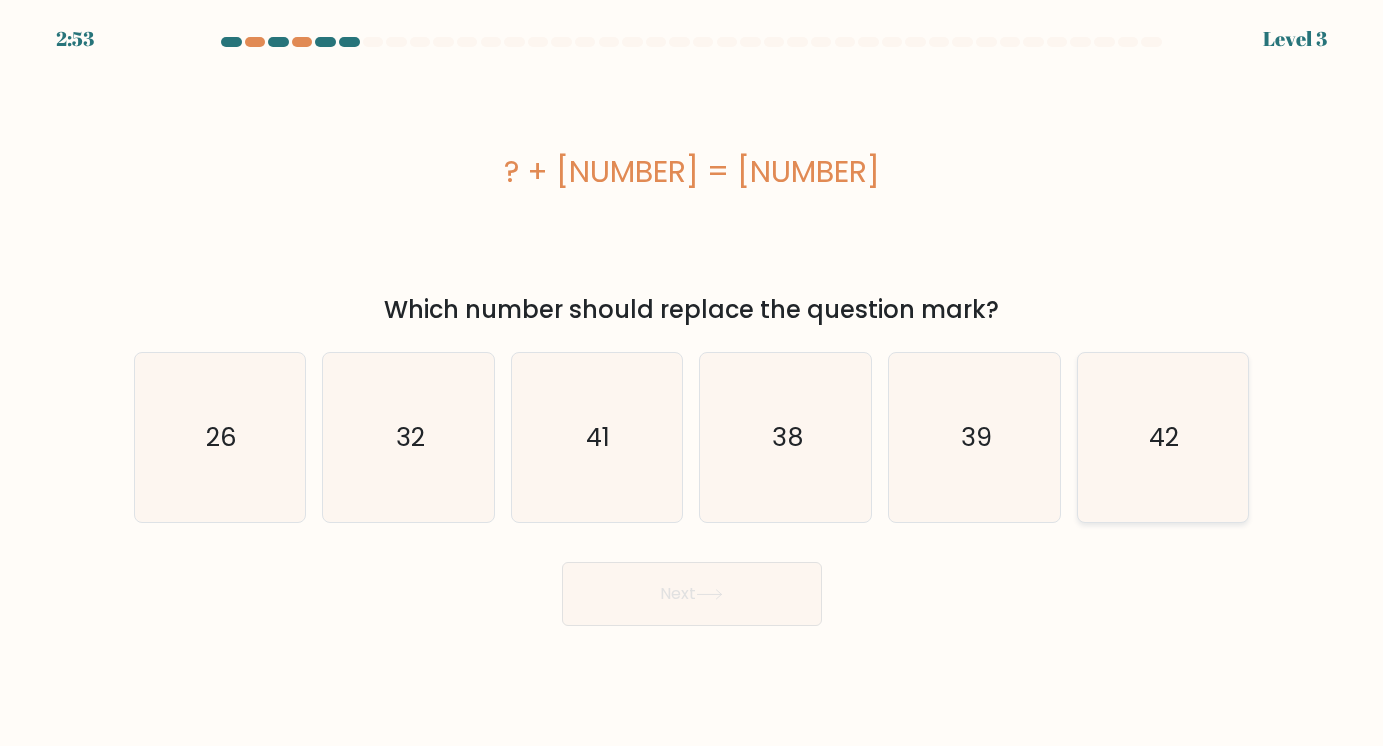 click on "42" at bounding box center [1162, 437] 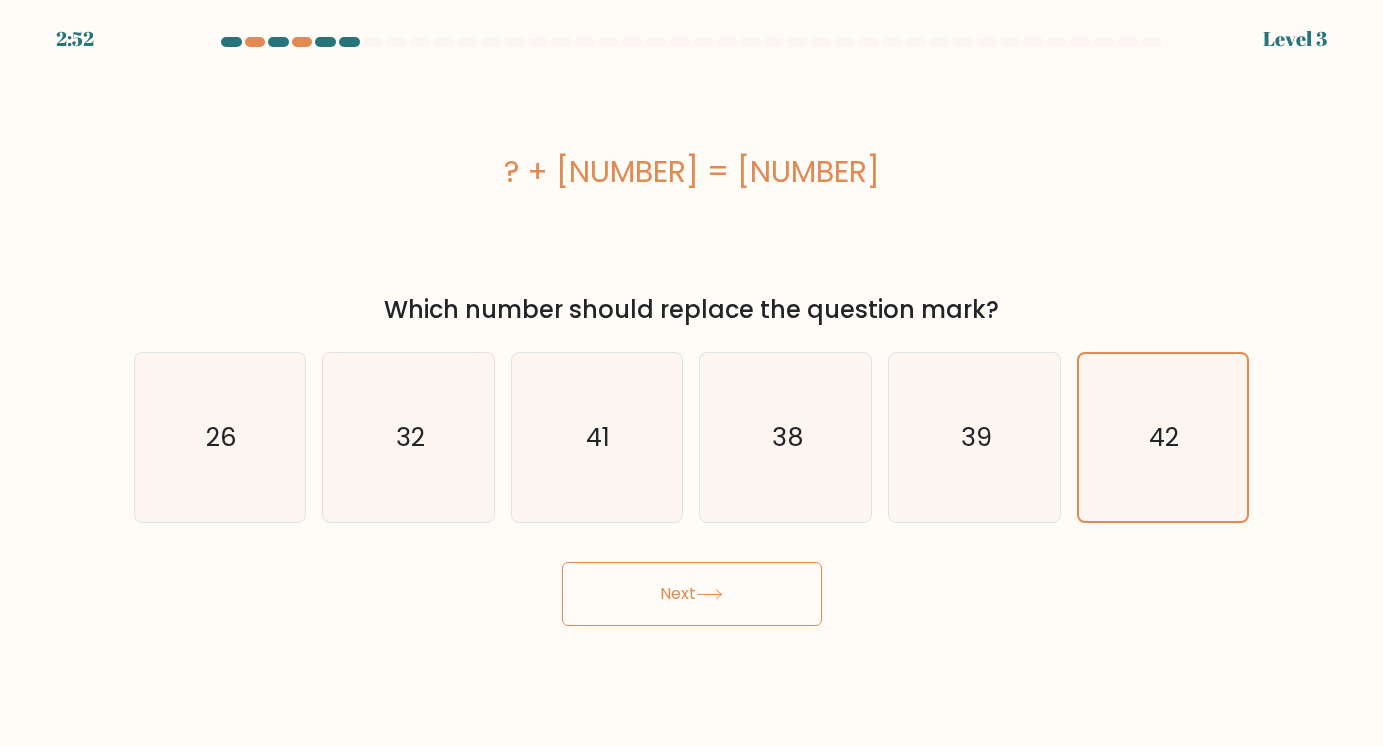 click on "Next" at bounding box center [692, 594] 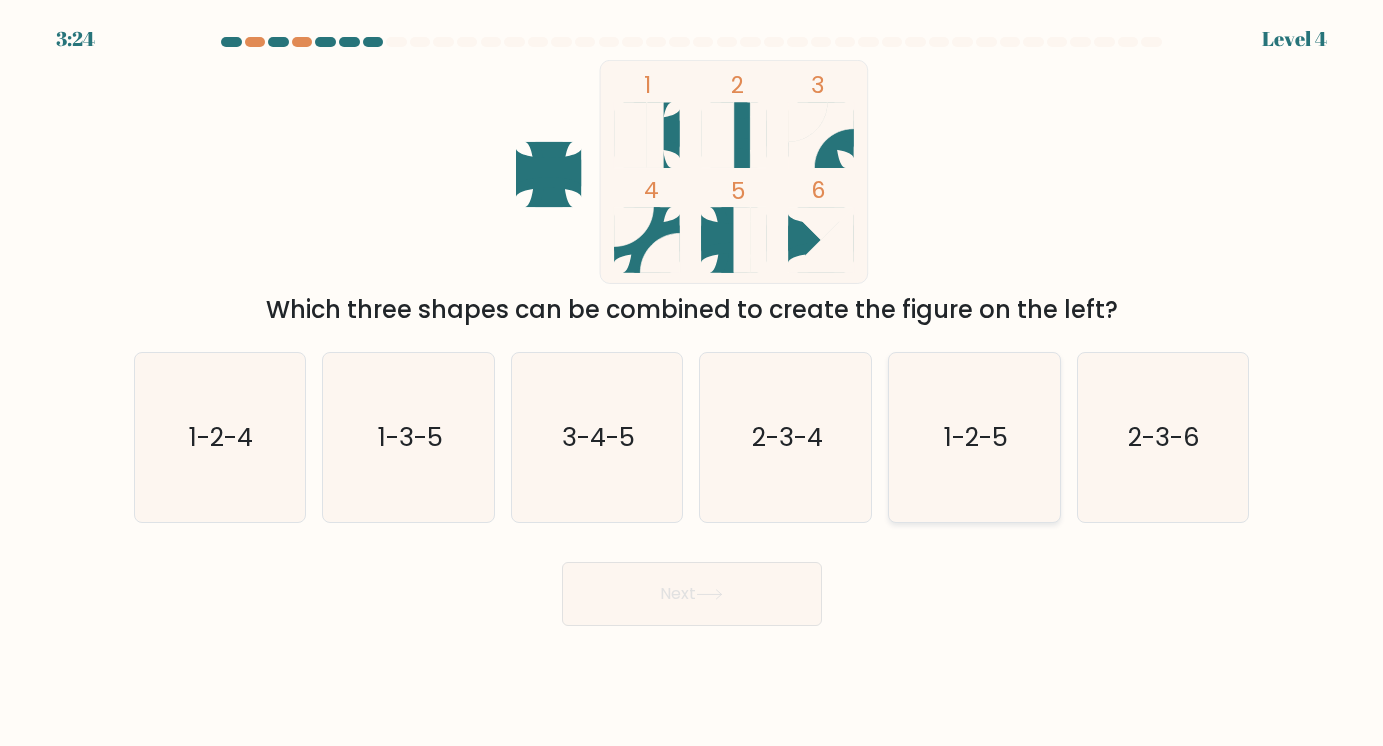 click on "1-2-5" at bounding box center (974, 437) 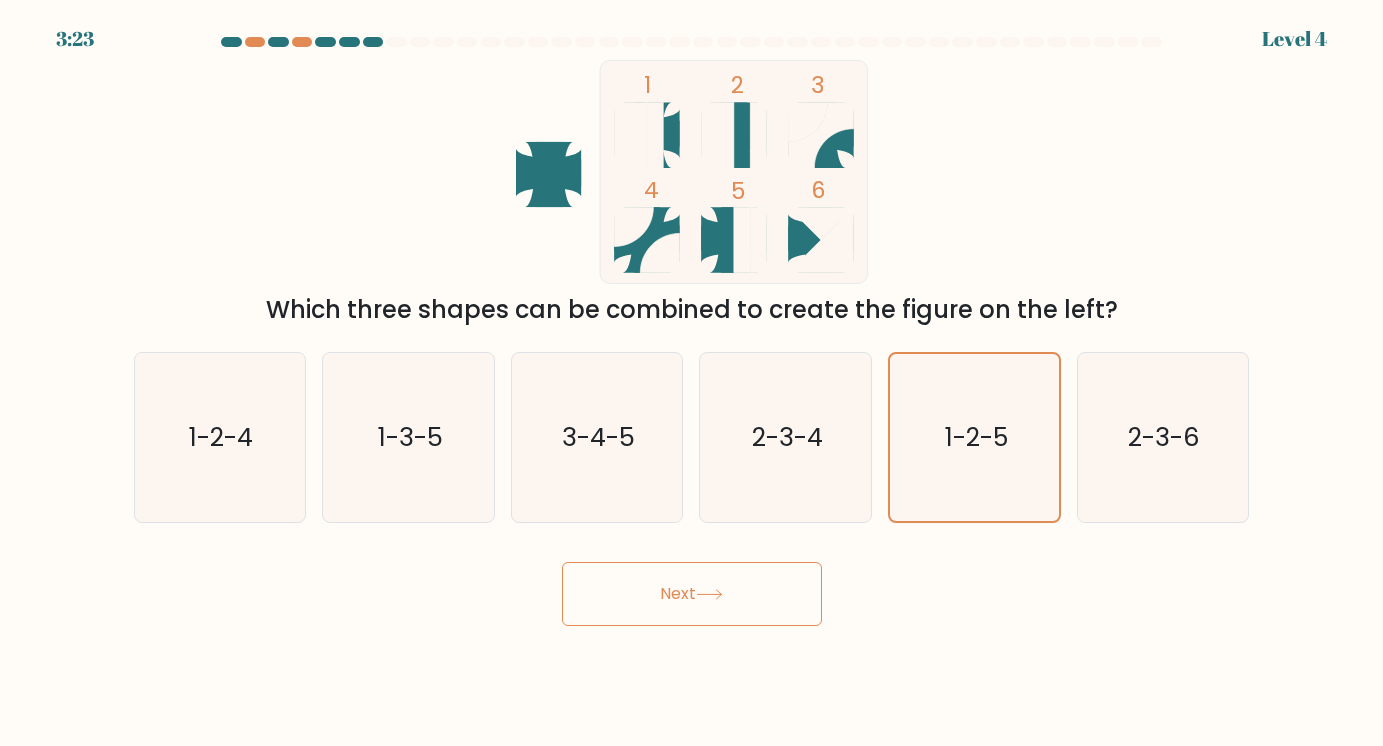 click on "Next" at bounding box center [692, 594] 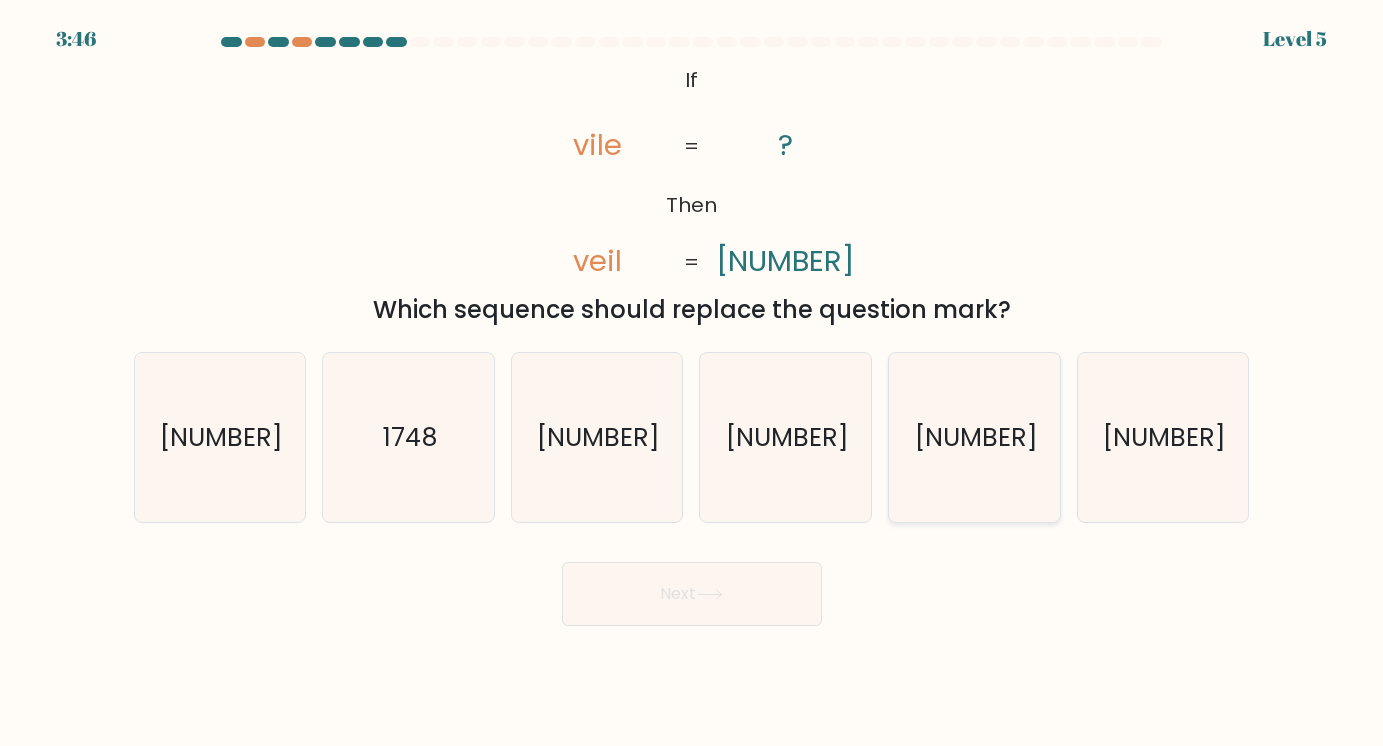 click on "[NUMBER]" at bounding box center [974, 437] 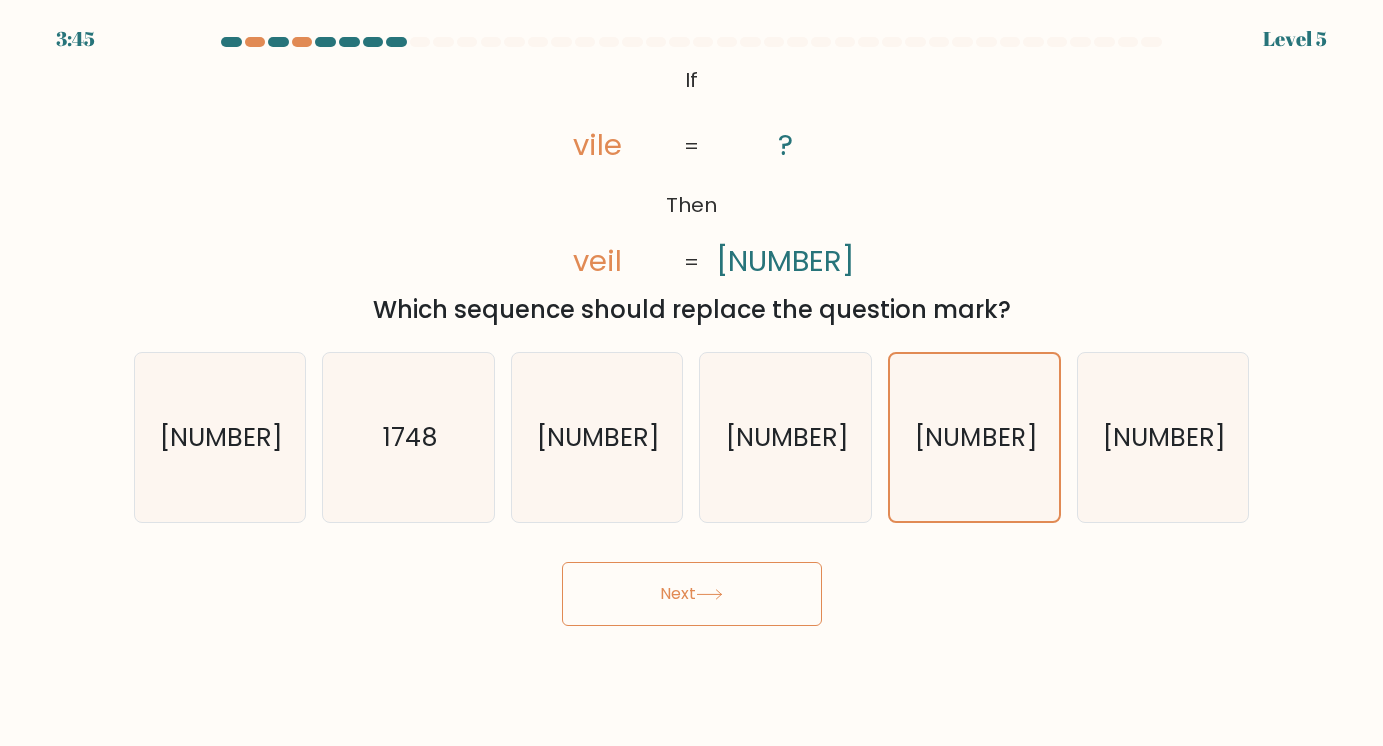click on "Next" at bounding box center (692, 594) 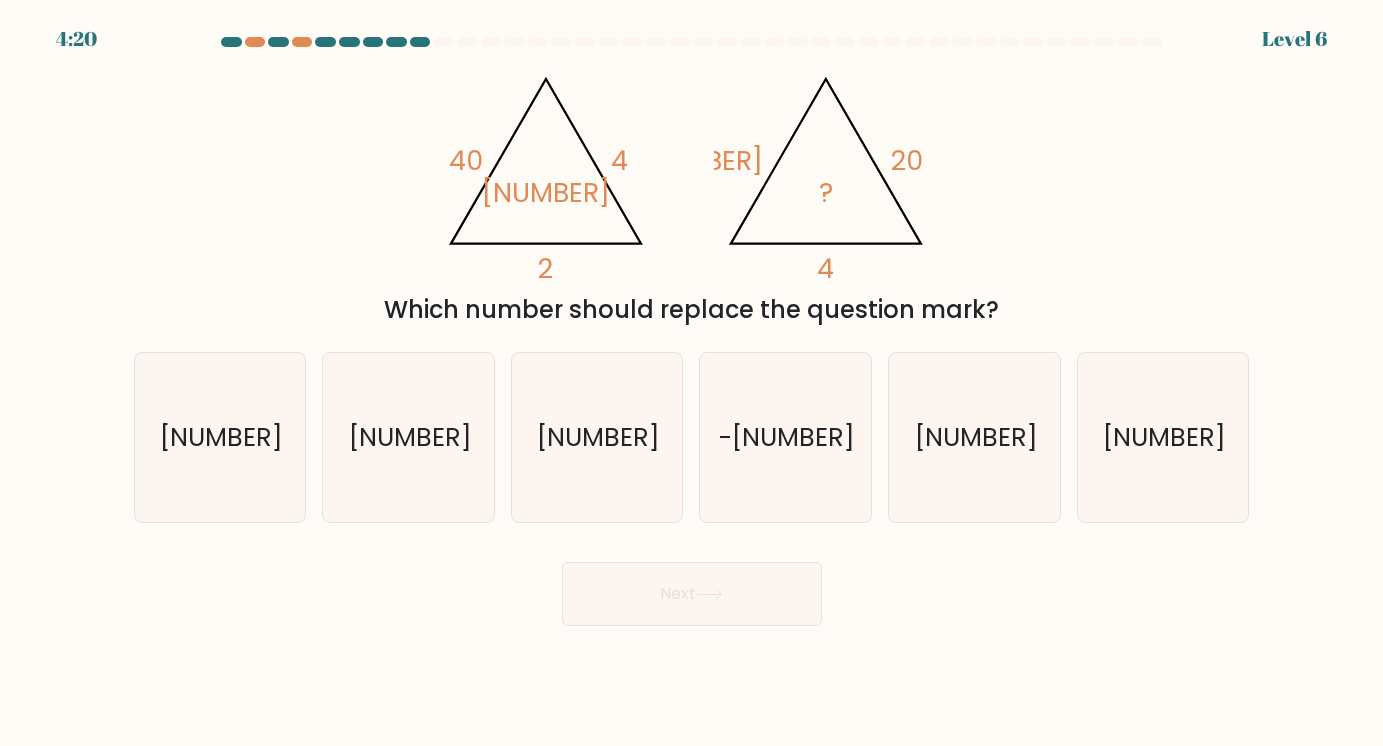click on "Next" at bounding box center (692, 594) 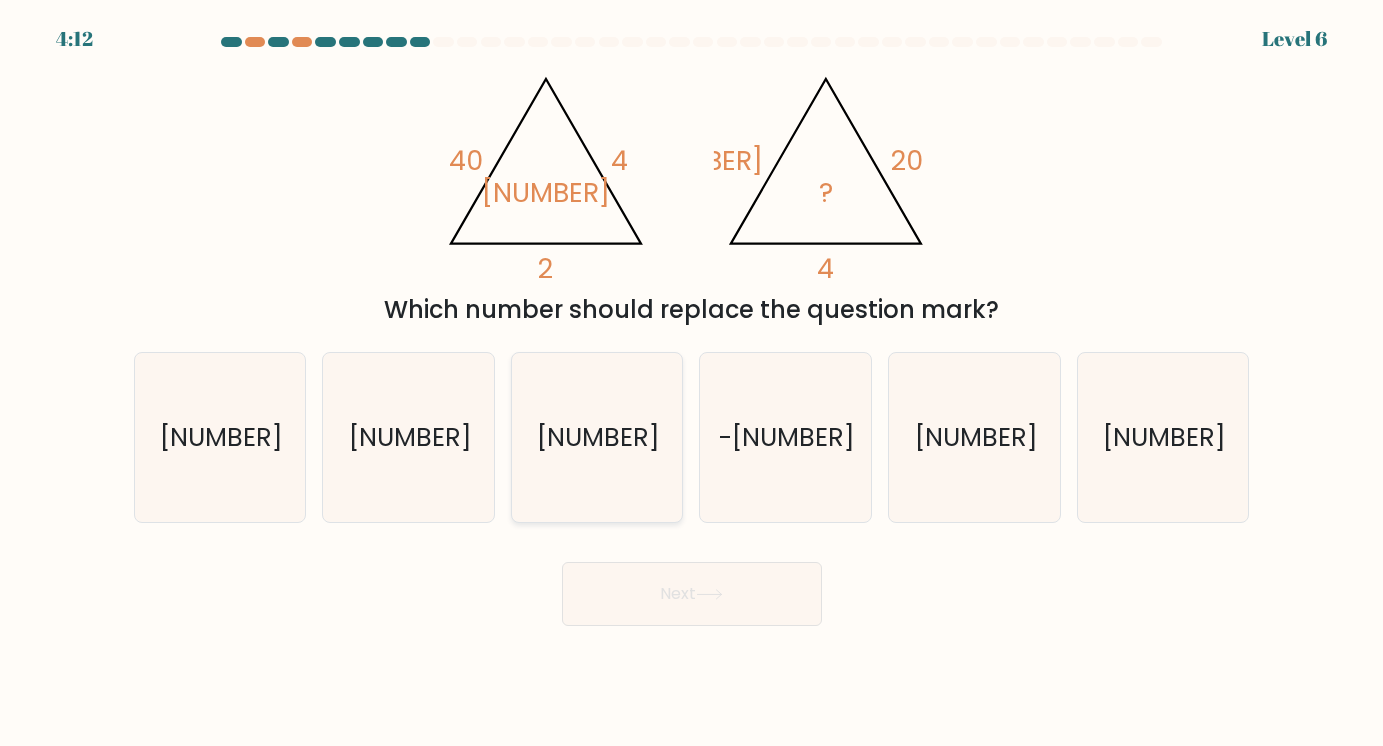 click on "[NUMBER]" at bounding box center [596, 437] 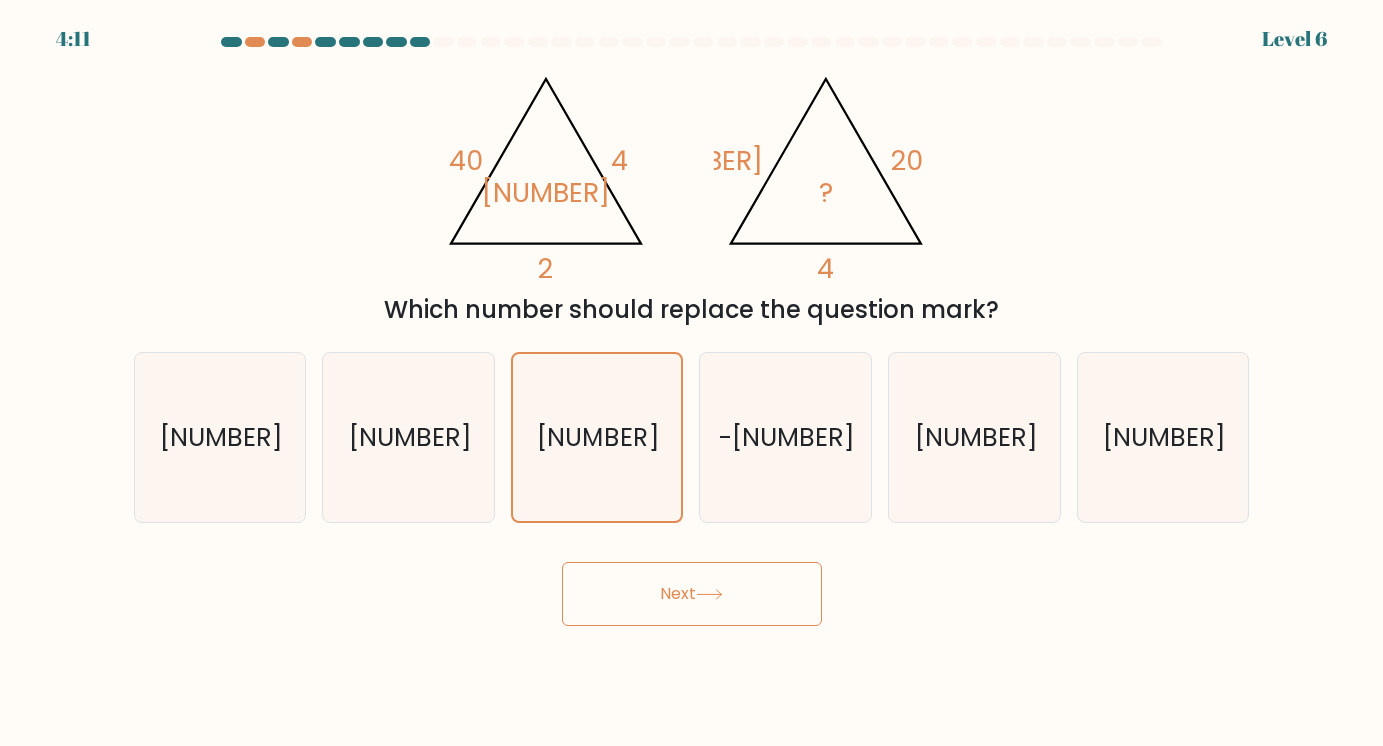 click on "Next" at bounding box center (692, 594) 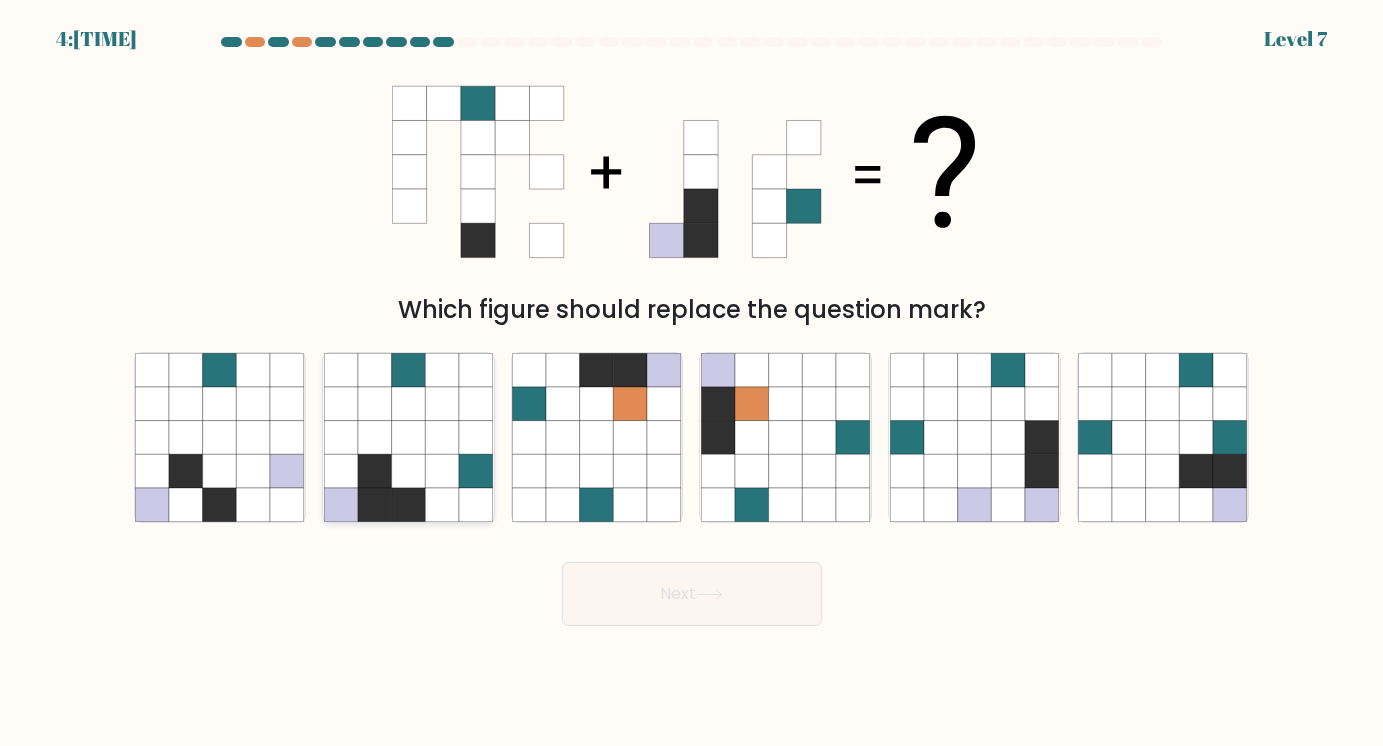 drag, startPoint x: 423, startPoint y: 433, endPoint x: 422, endPoint y: 423, distance: 10.049875 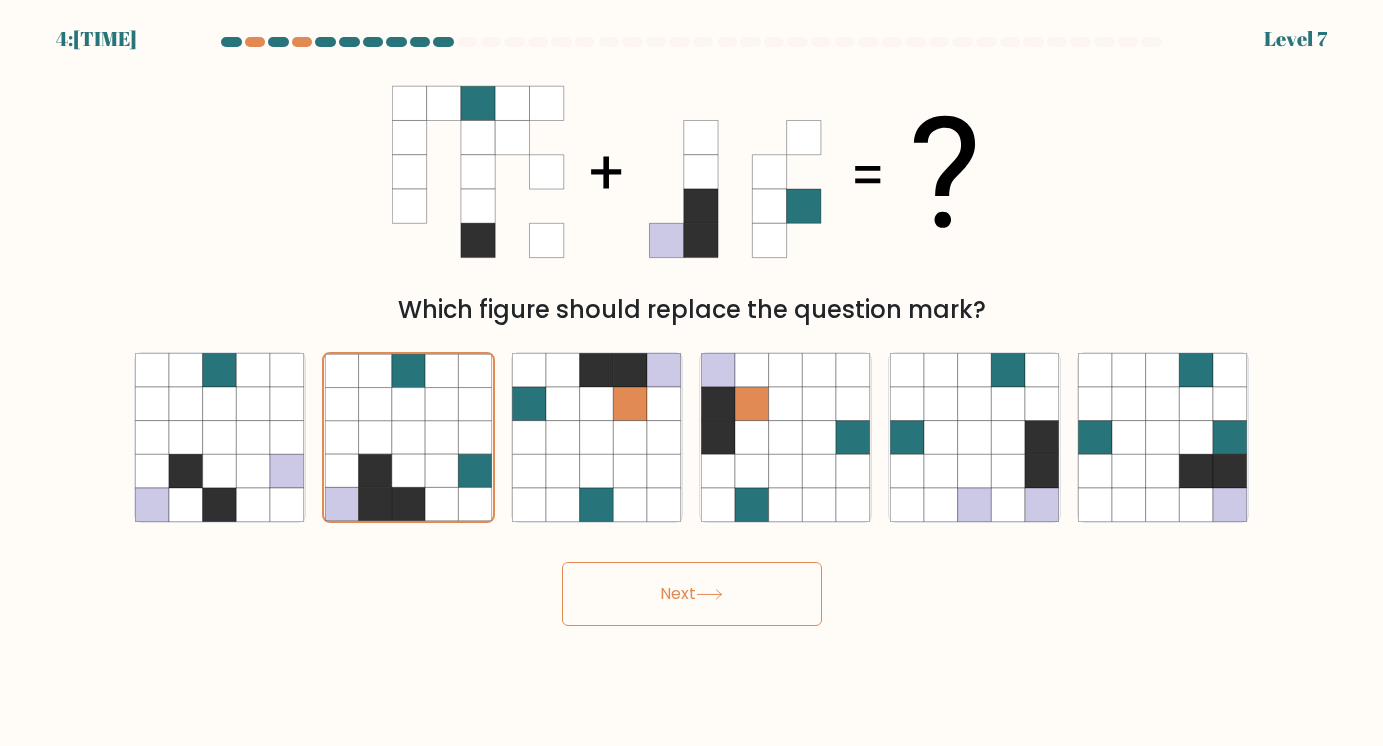 click on "Next" at bounding box center (692, 594) 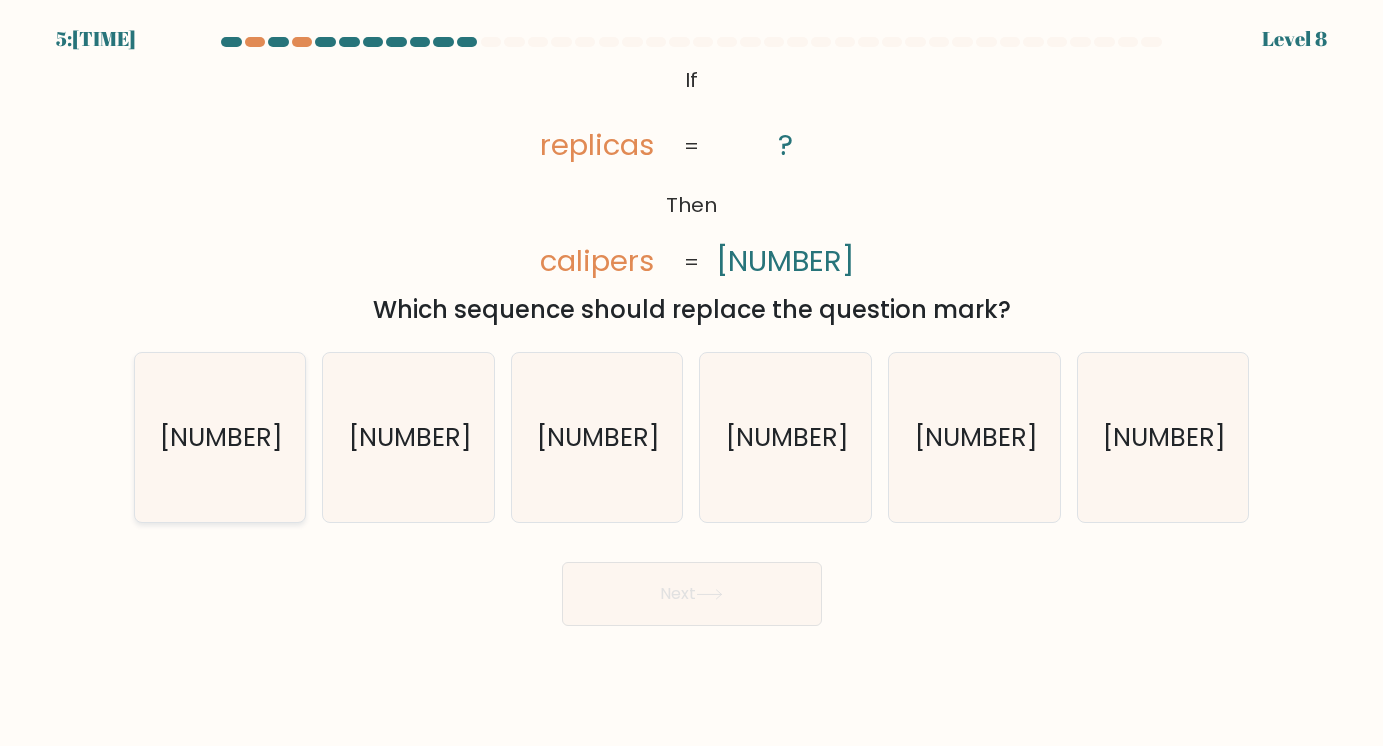click on "[NUMBER]" at bounding box center (219, 437) 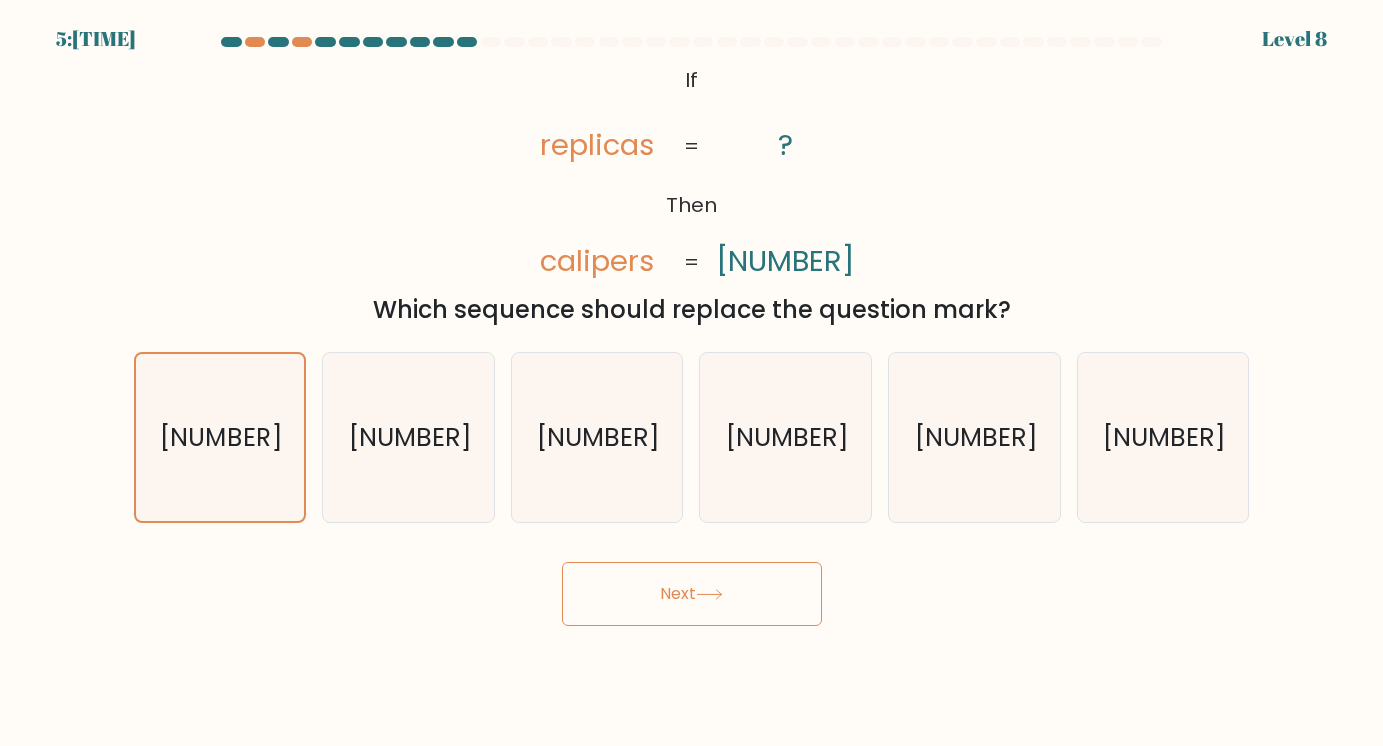 click on "Next" at bounding box center [692, 594] 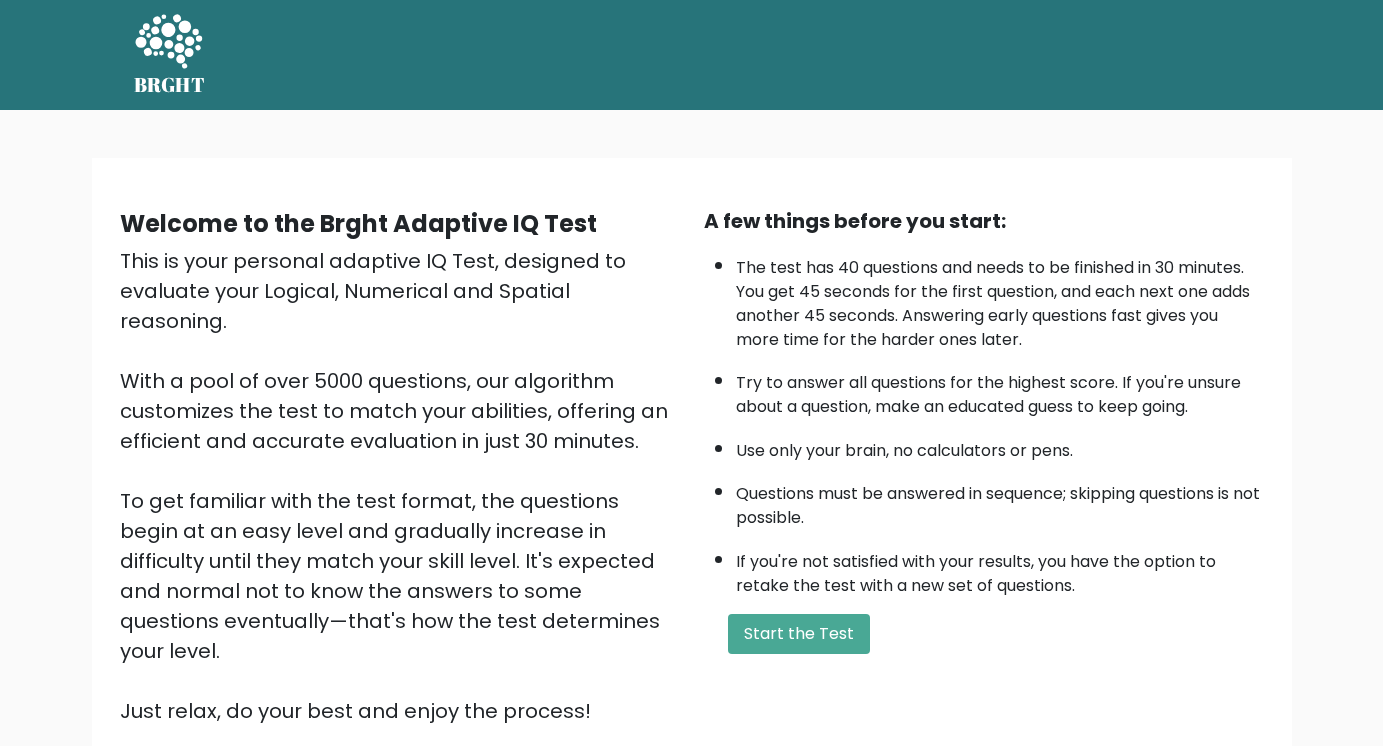 scroll, scrollTop: 0, scrollLeft: 0, axis: both 